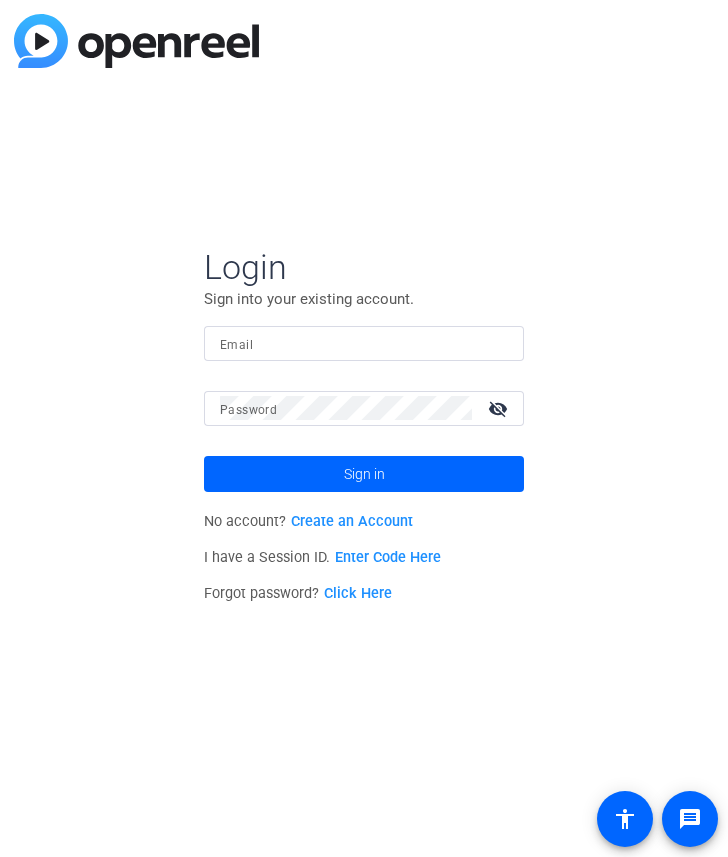 scroll, scrollTop: 0, scrollLeft: 0, axis: both 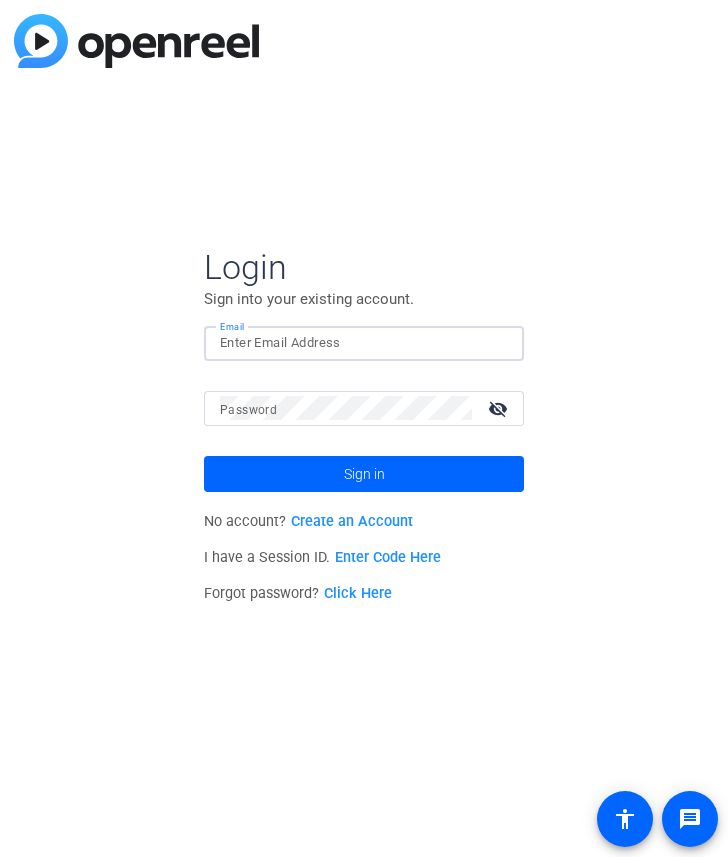 click on "Email" 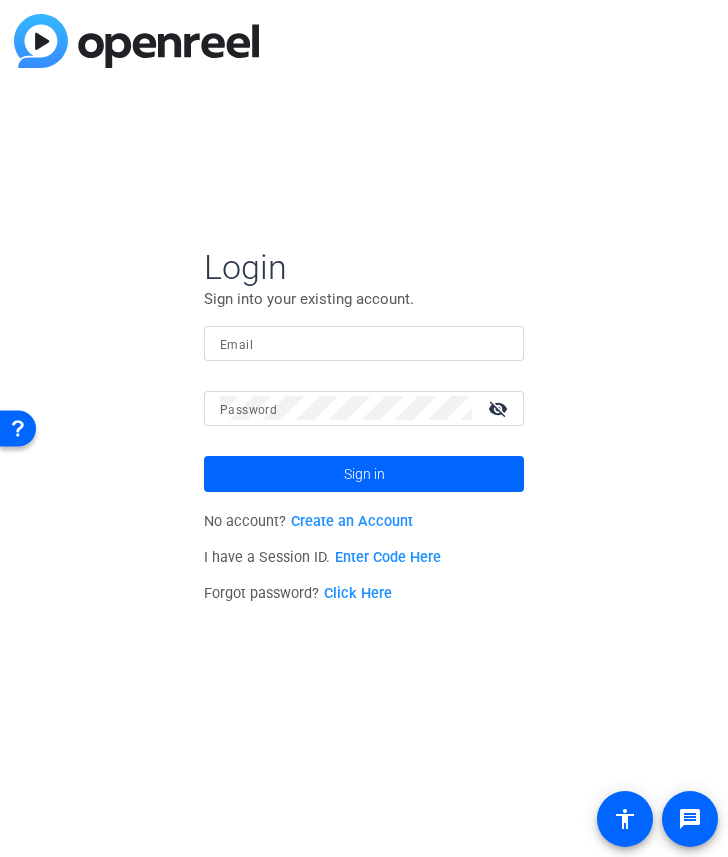 type on "mediastudios@[EMAIL_DOMAIN]" 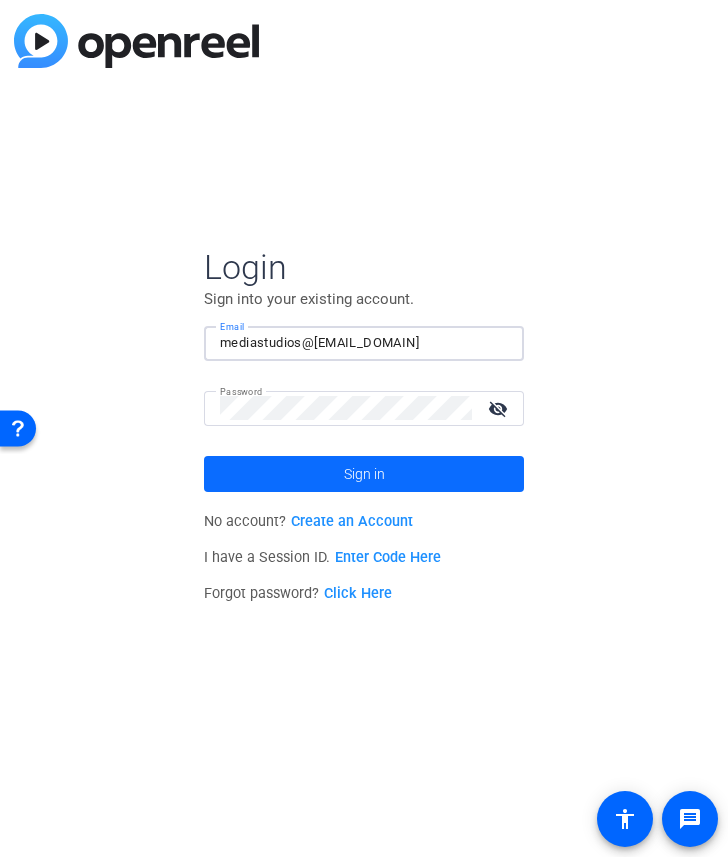 click 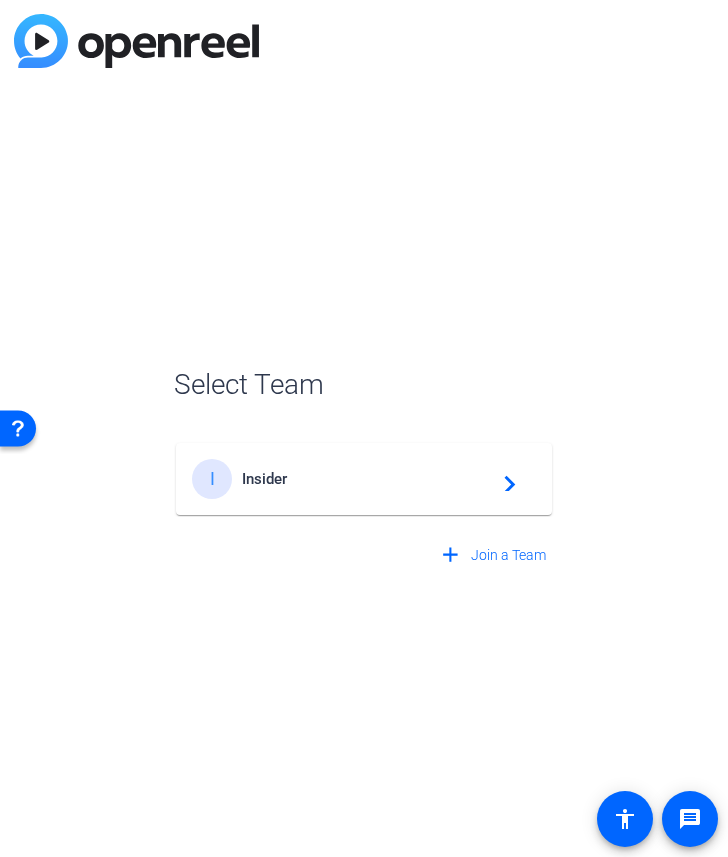 click on "Insider" 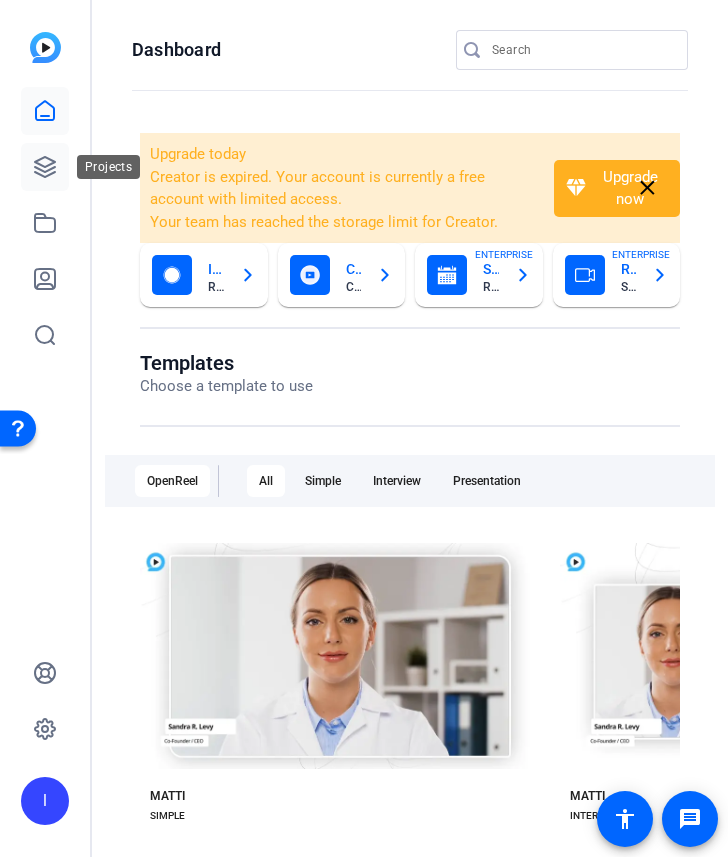 click 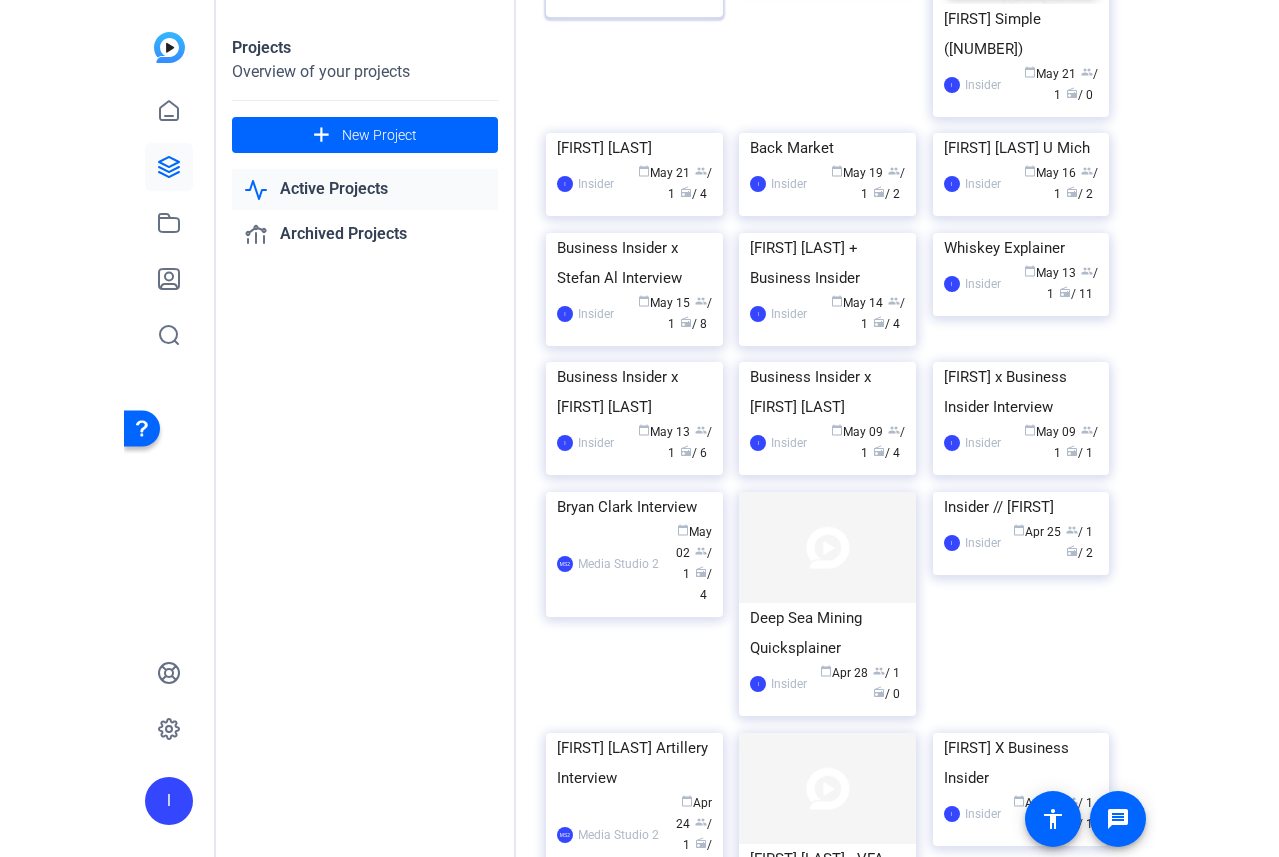 scroll, scrollTop: 0, scrollLeft: 0, axis: both 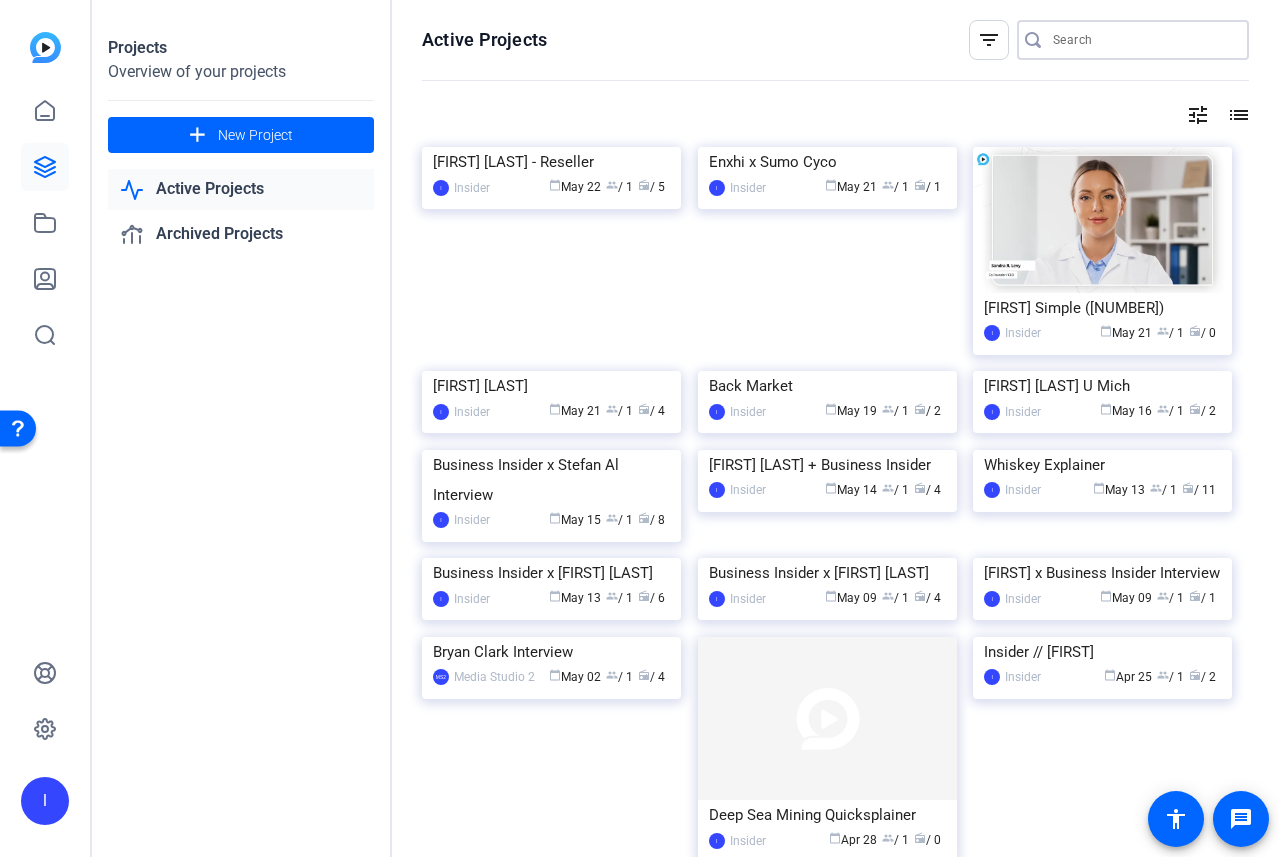 click at bounding box center (1143, 40) 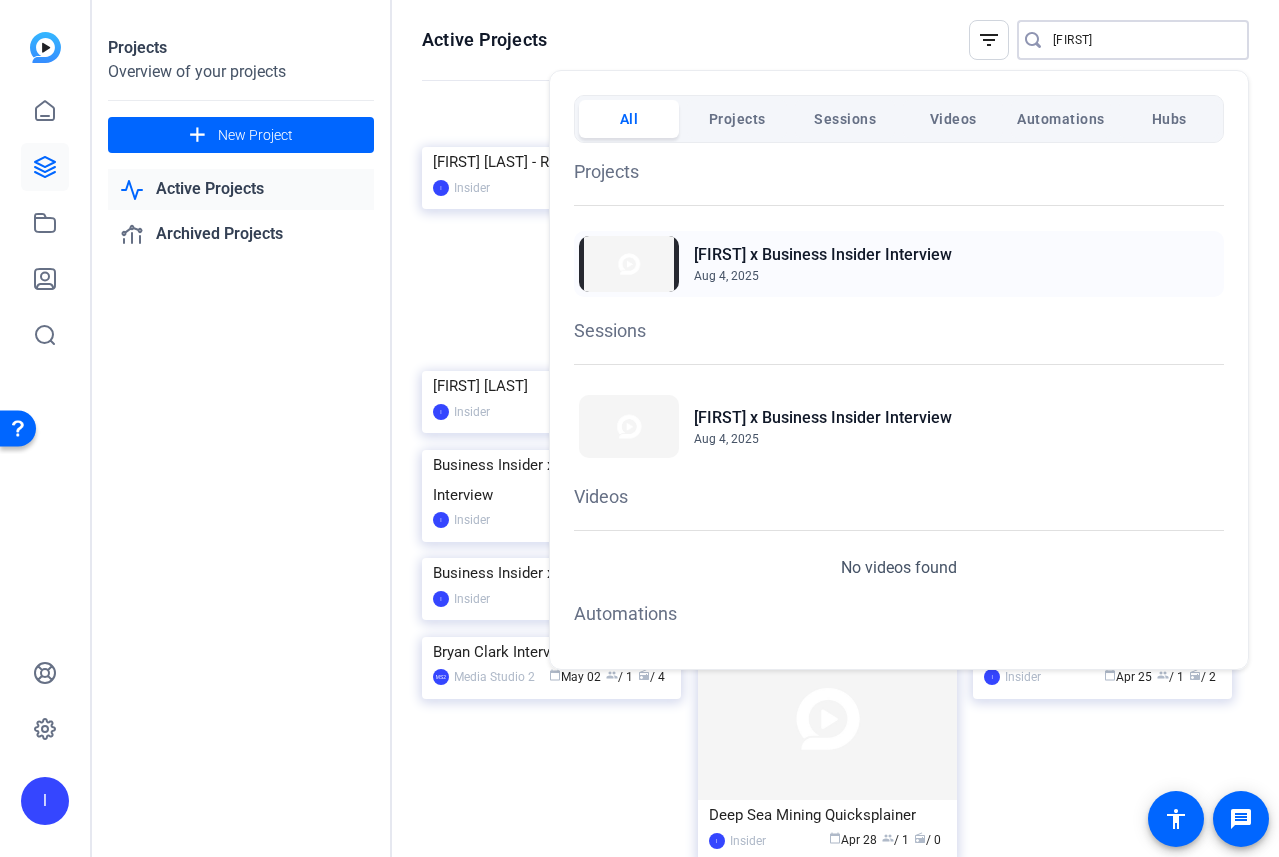 type on "madelyn" 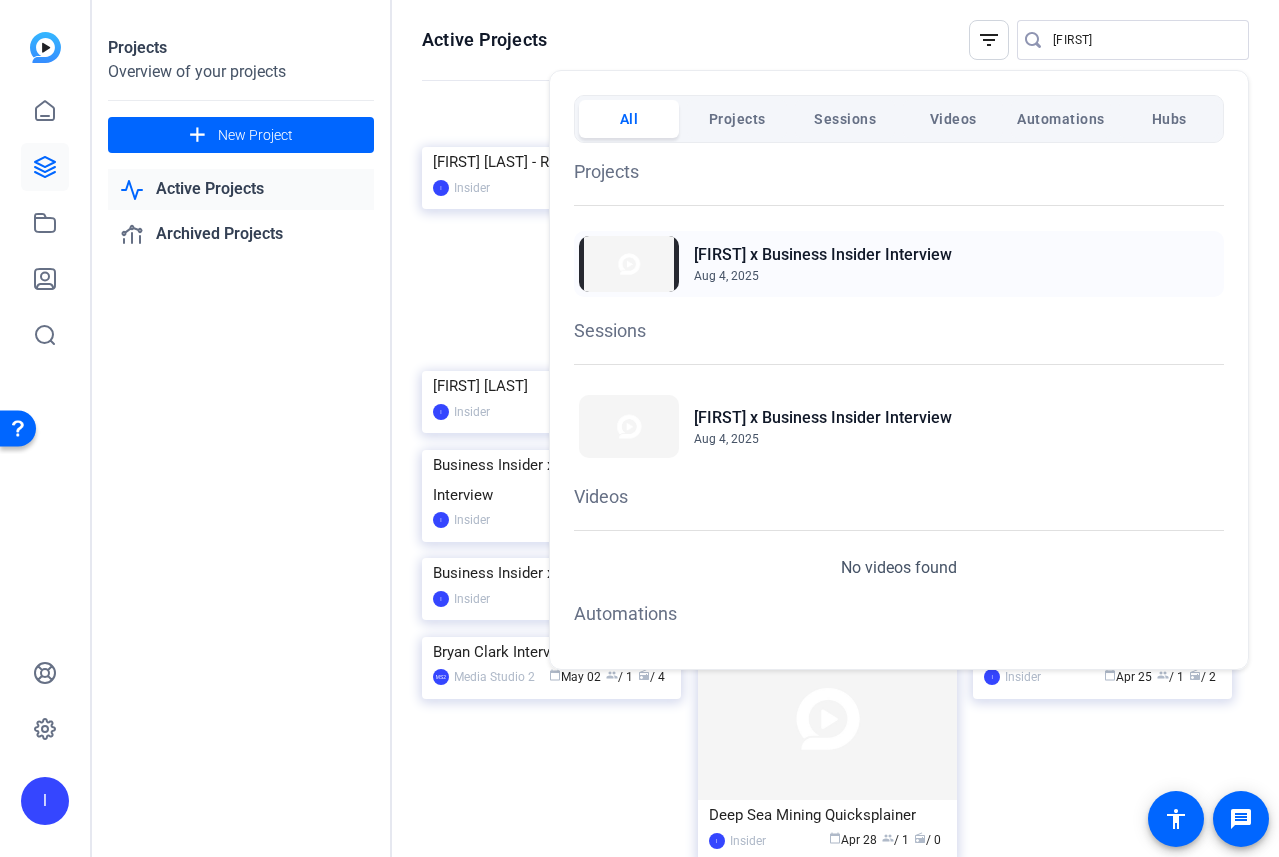 click on "Madelyn x Business Insider Interview Aug 4, 2025" at bounding box center [899, 264] 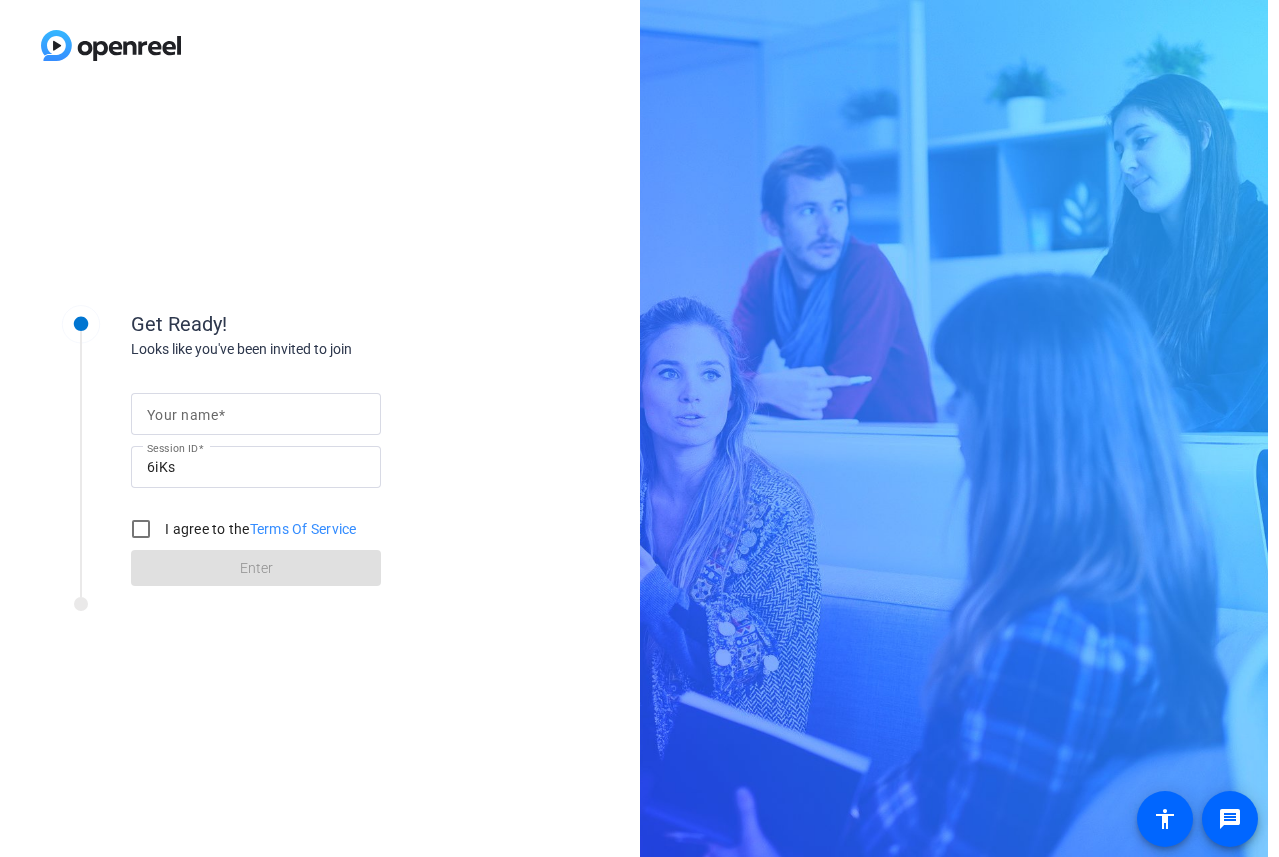 scroll, scrollTop: 0, scrollLeft: 0, axis: both 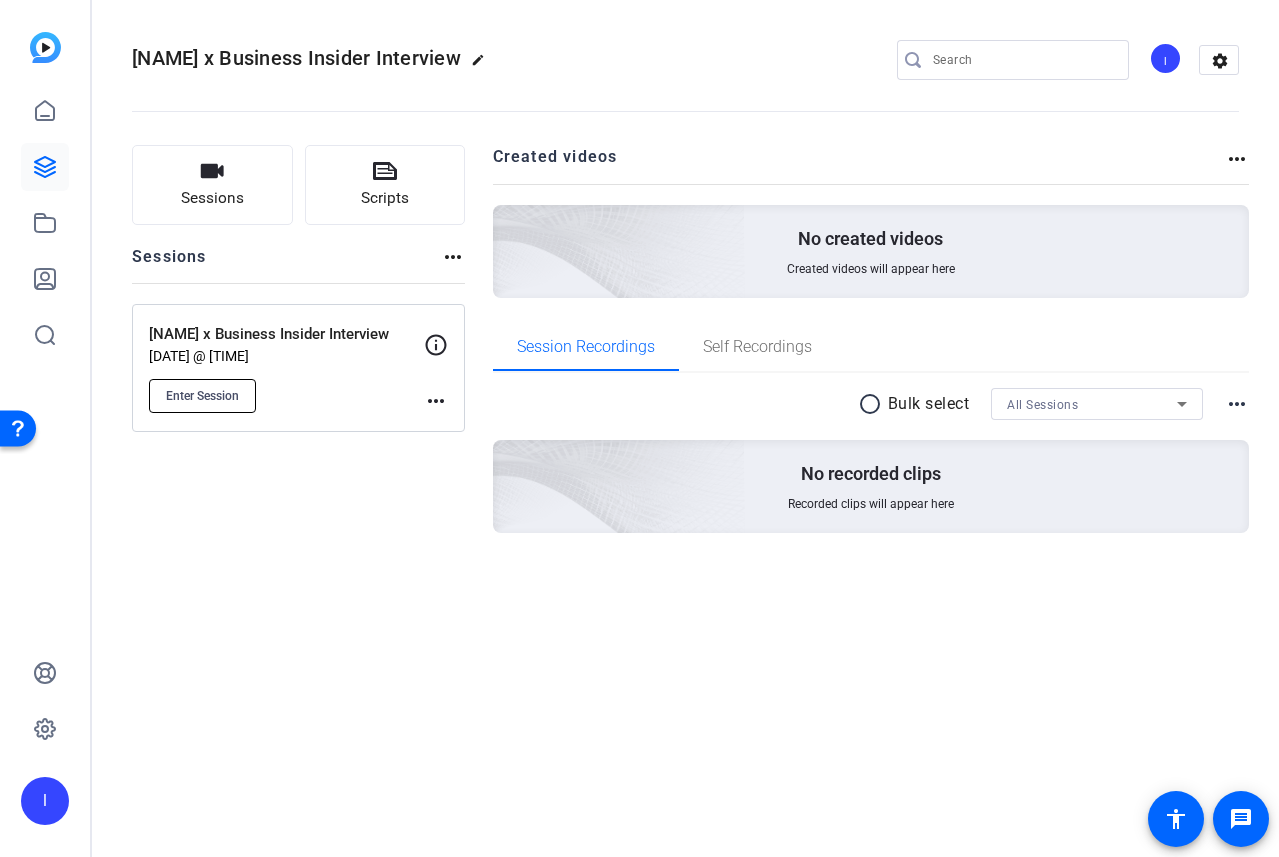 click on "Enter Session" 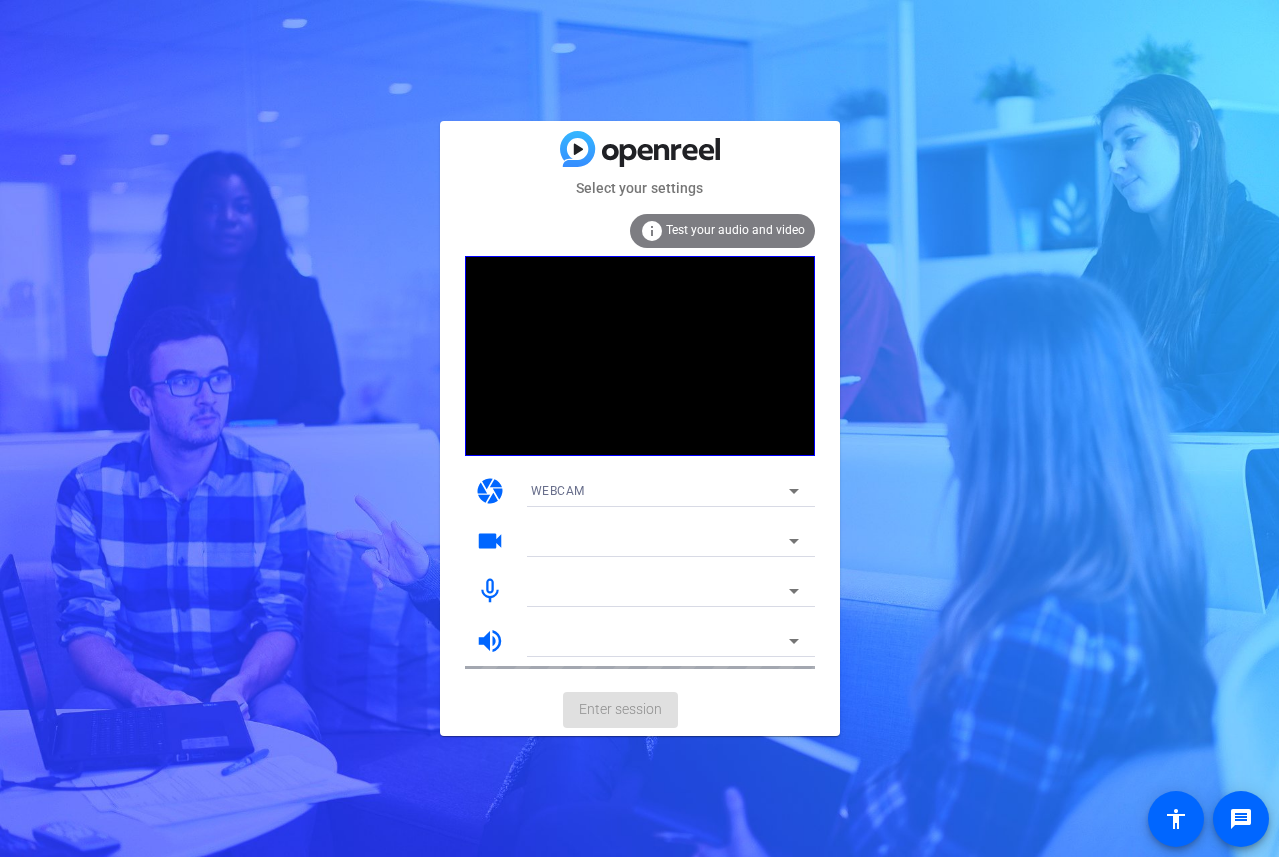 scroll, scrollTop: 0, scrollLeft: 0, axis: both 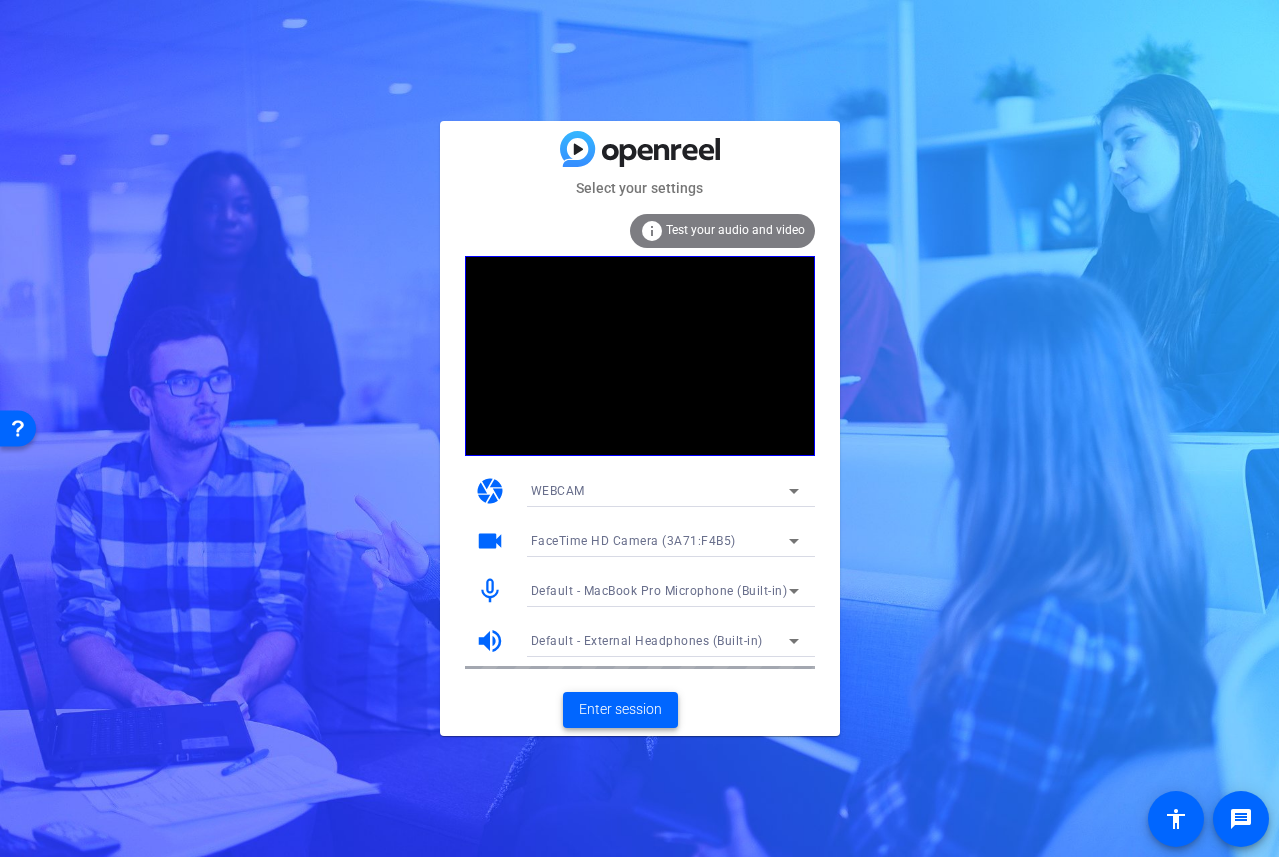 click on "Enter session" 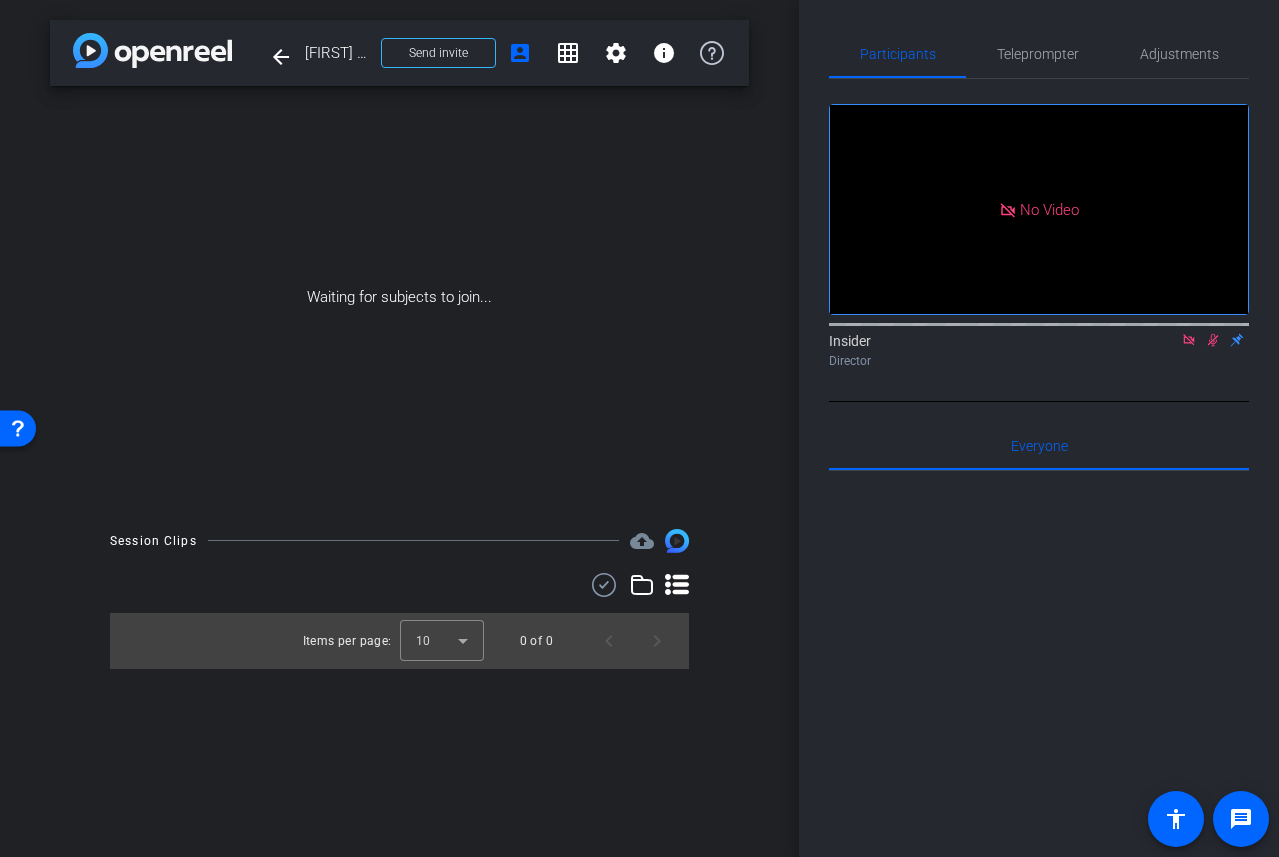 click 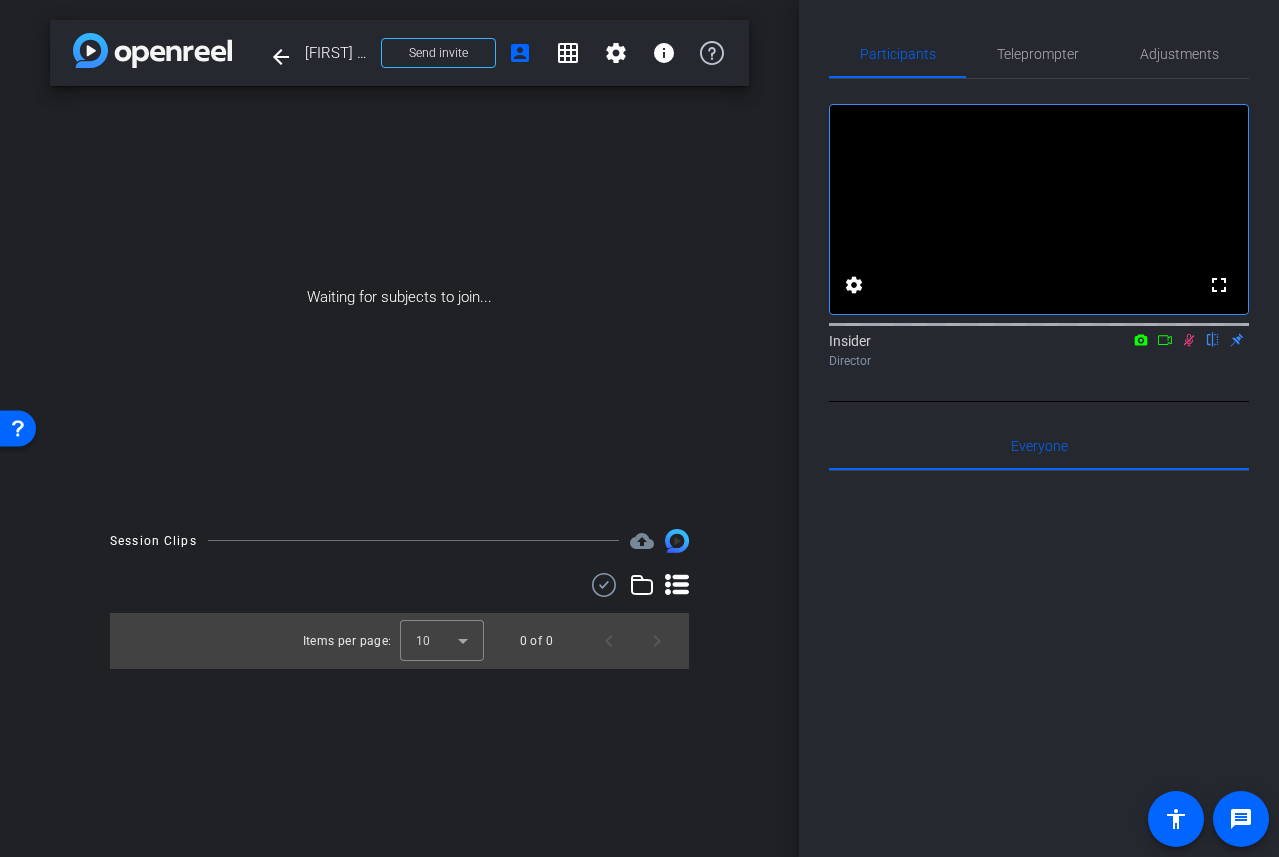 click 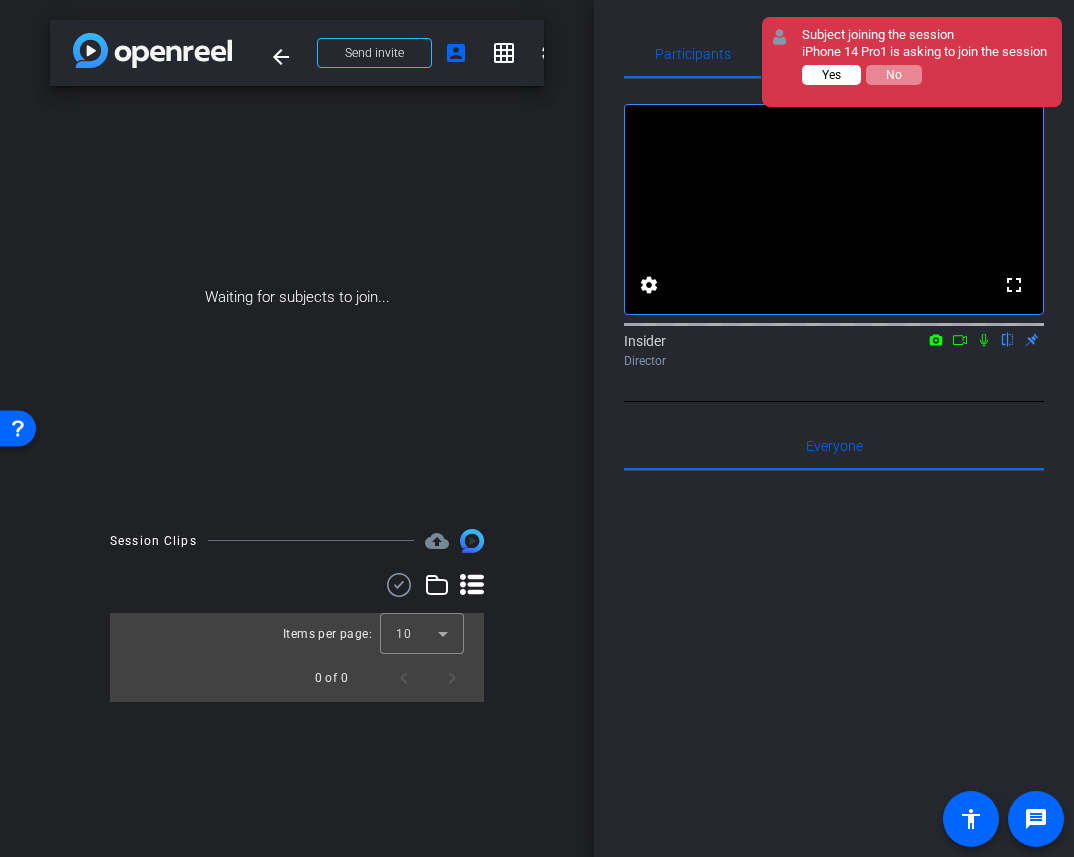 click on "Yes" at bounding box center (831, 75) 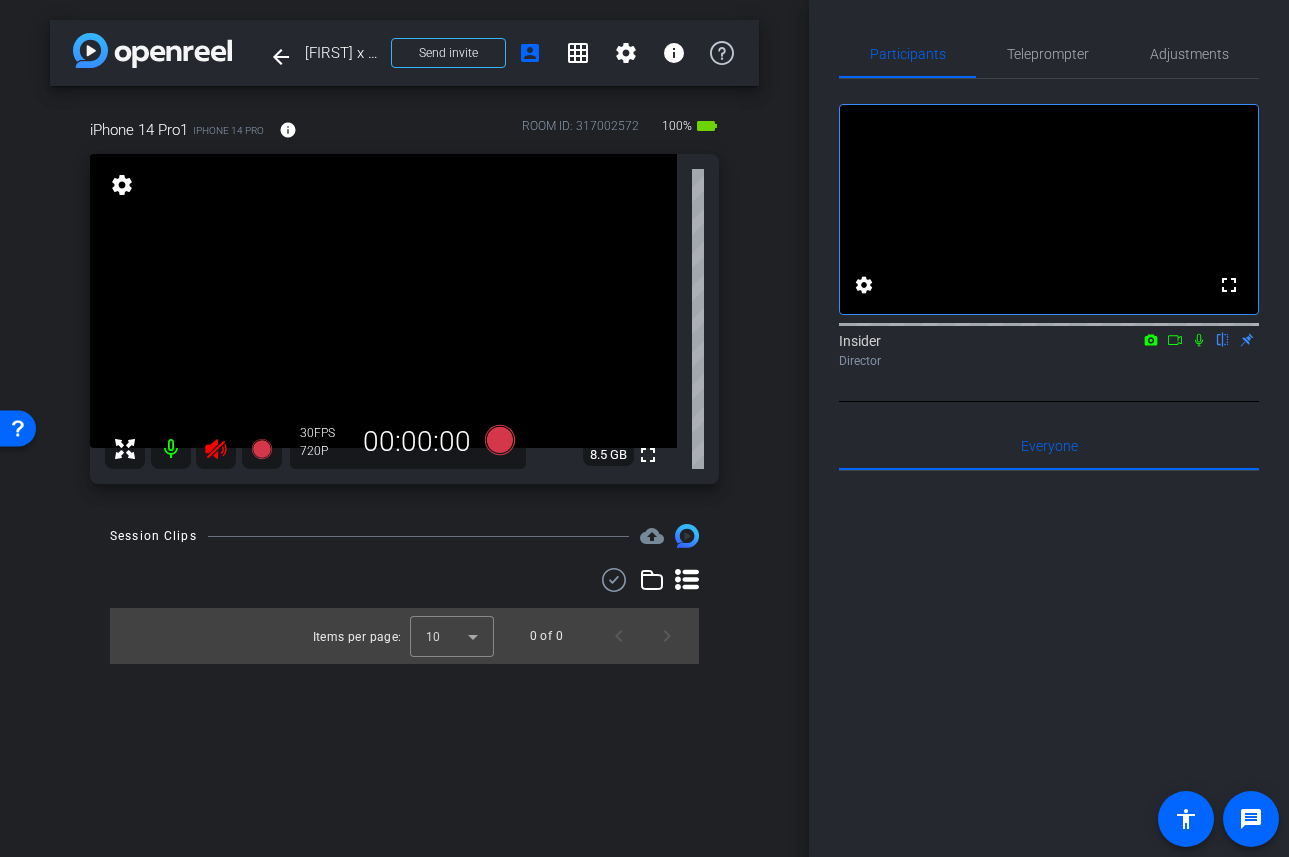 click 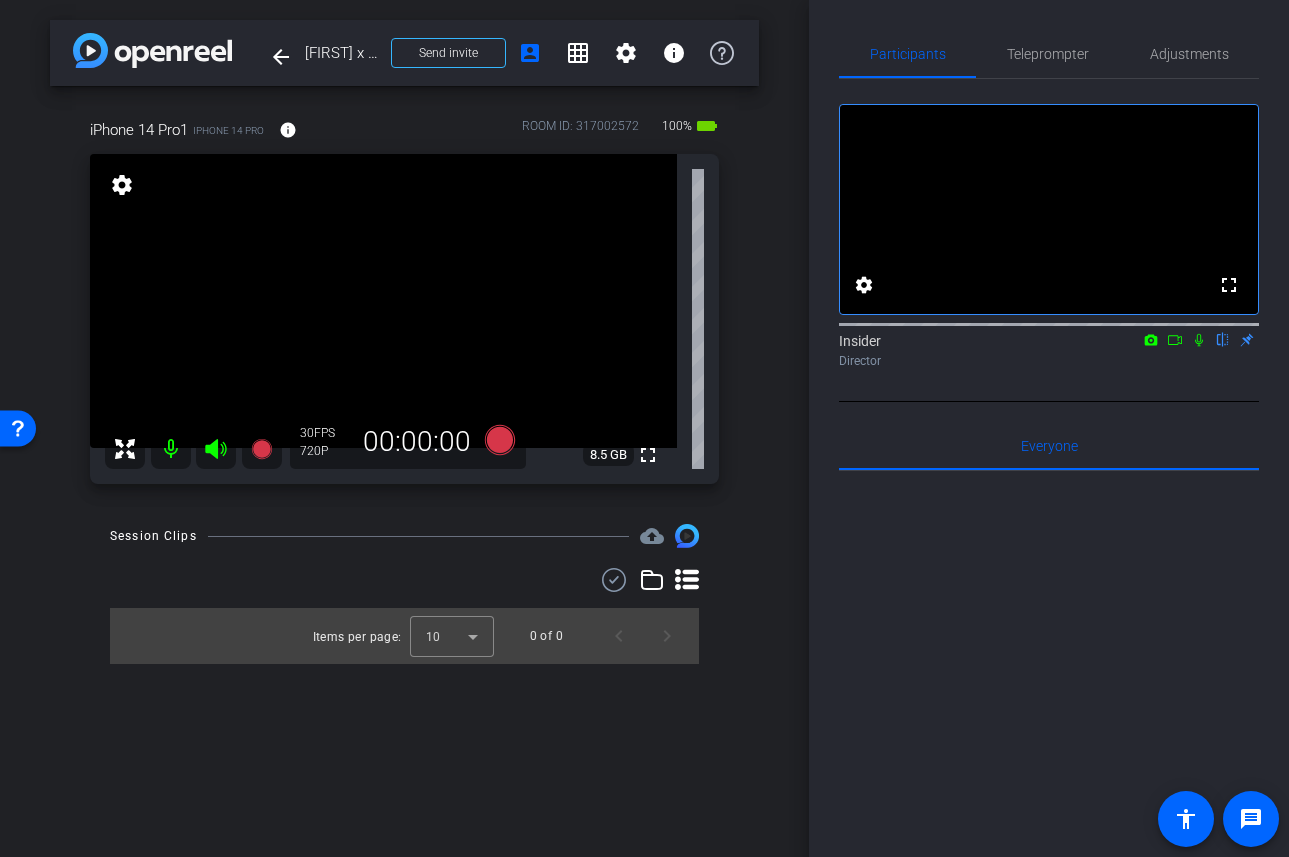 click at bounding box center (216, 449) 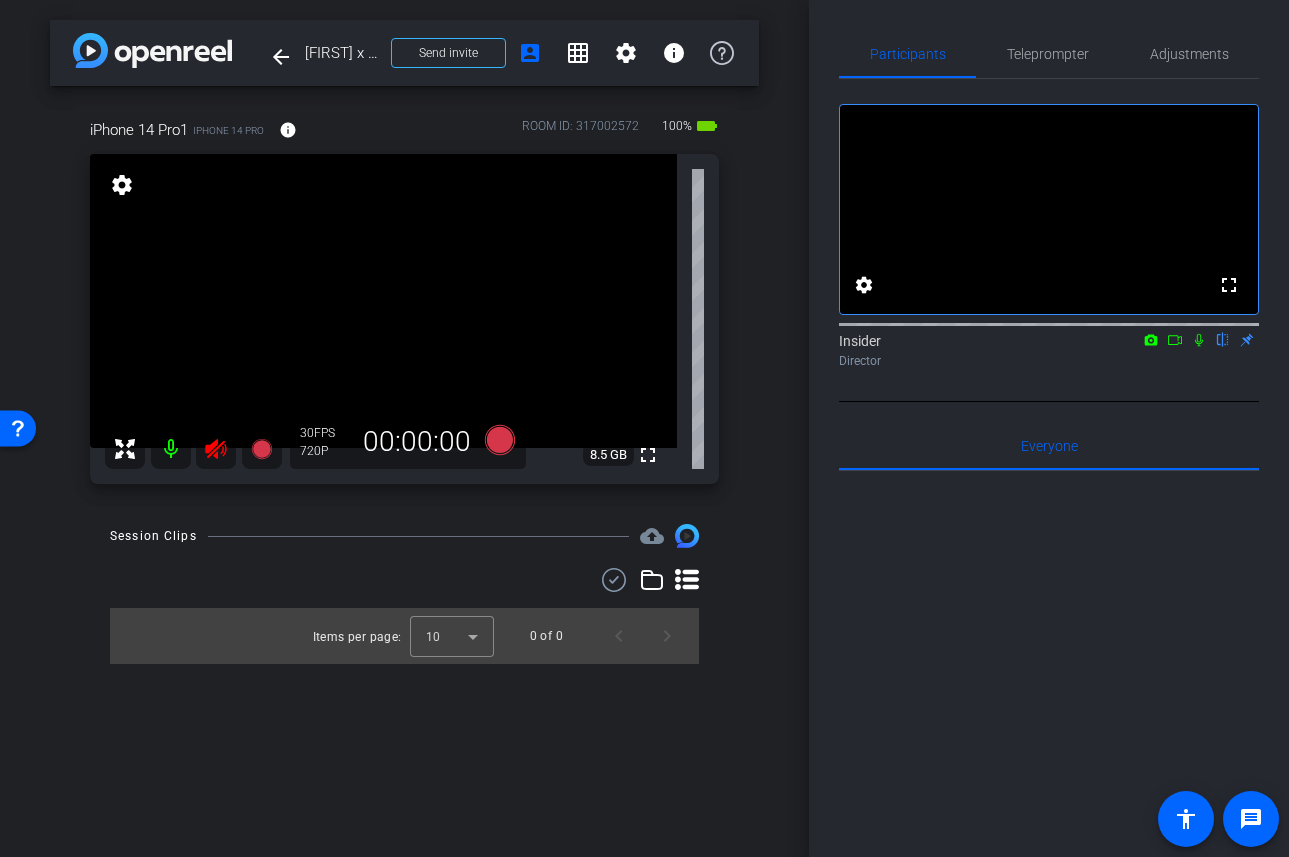 click at bounding box center [216, 449] 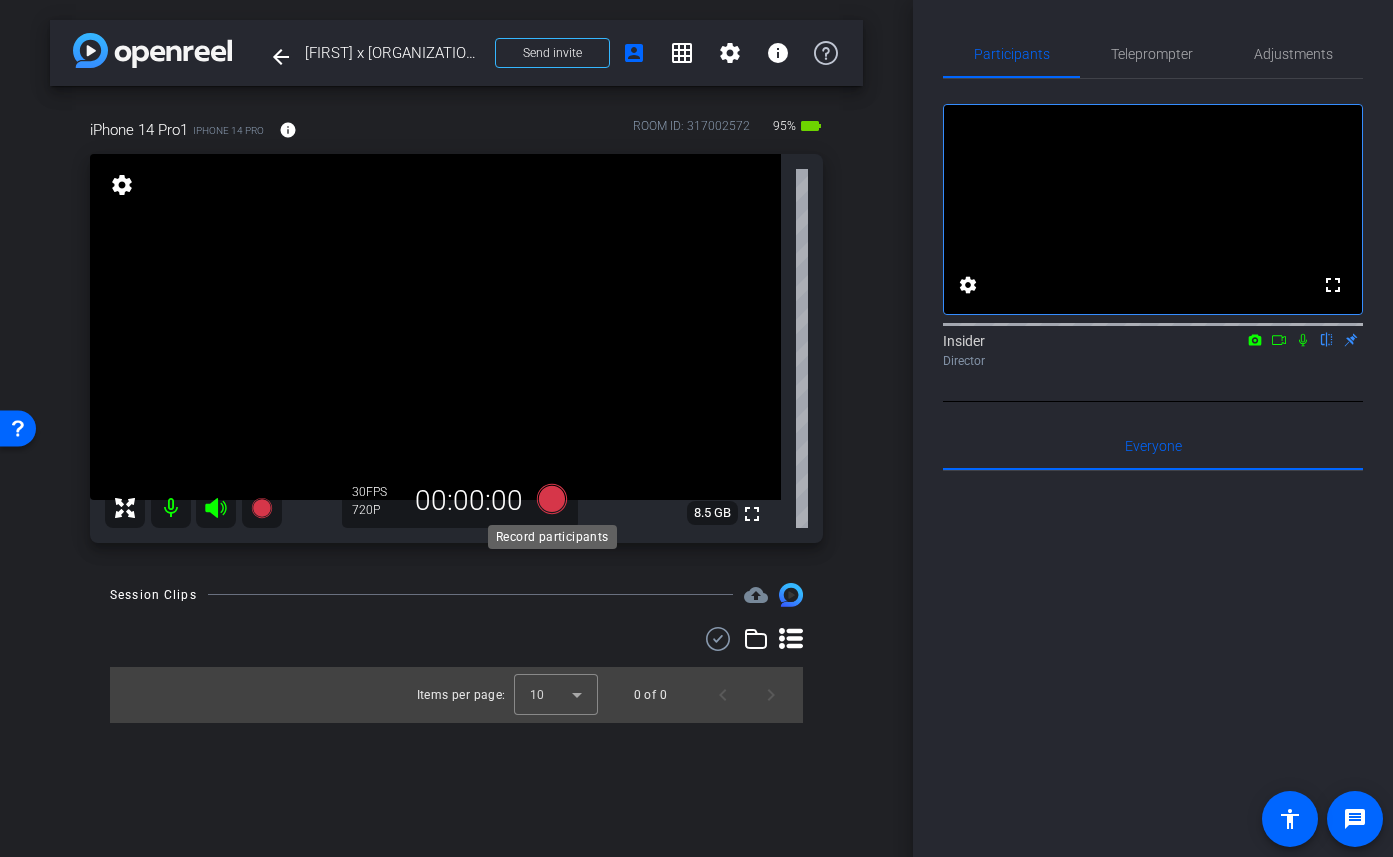 click 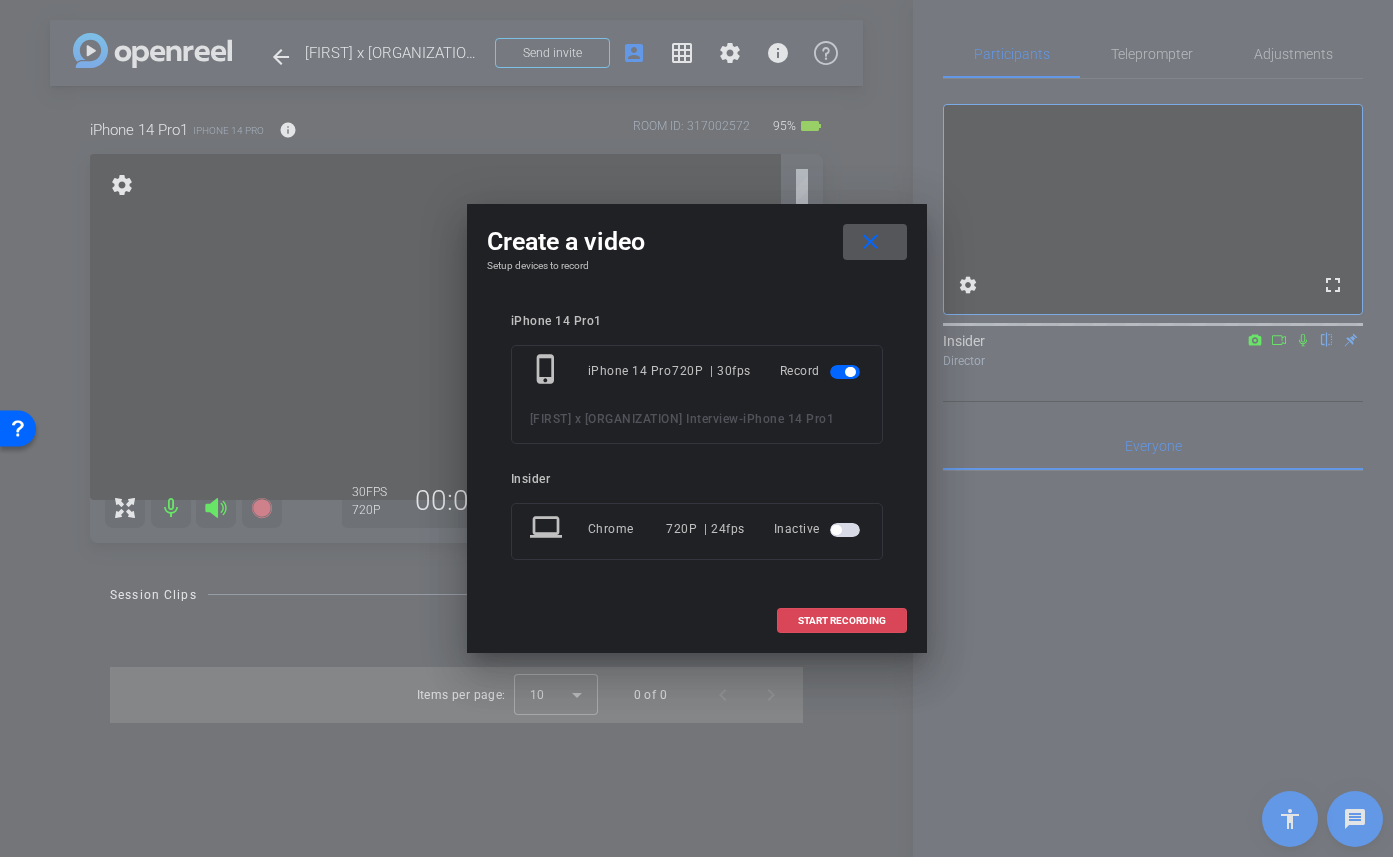 click on "START RECORDING" at bounding box center [842, 621] 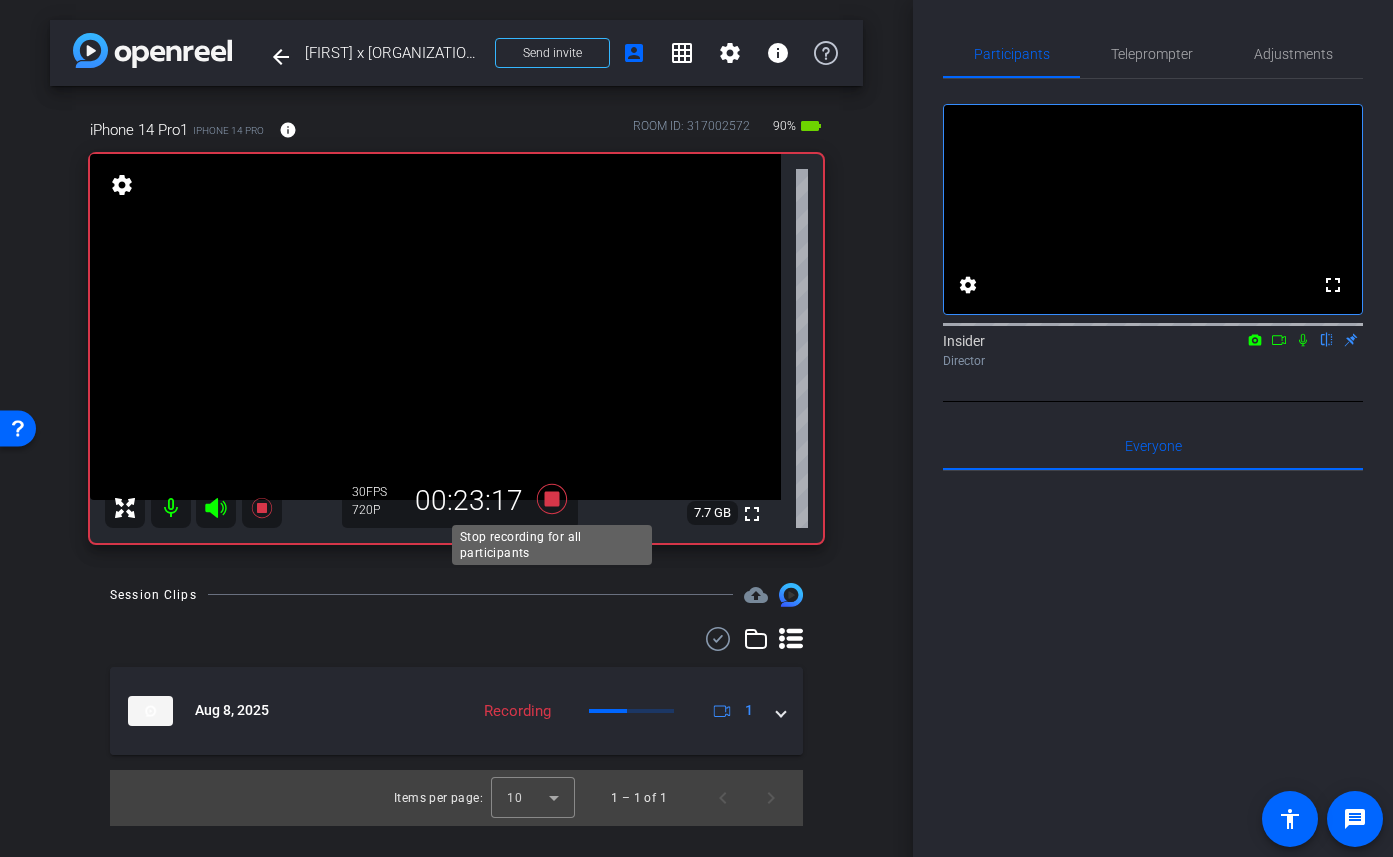 click 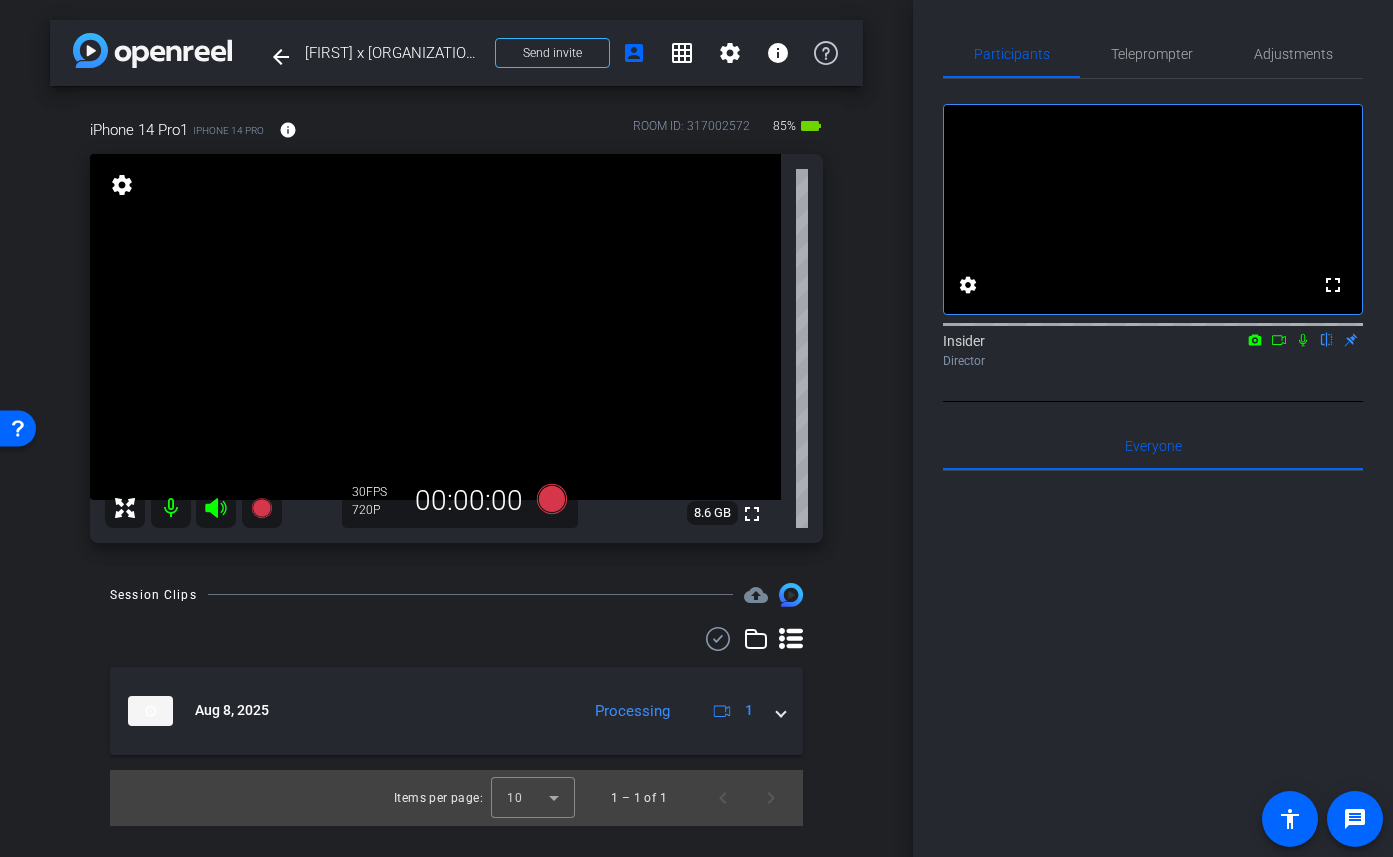 click 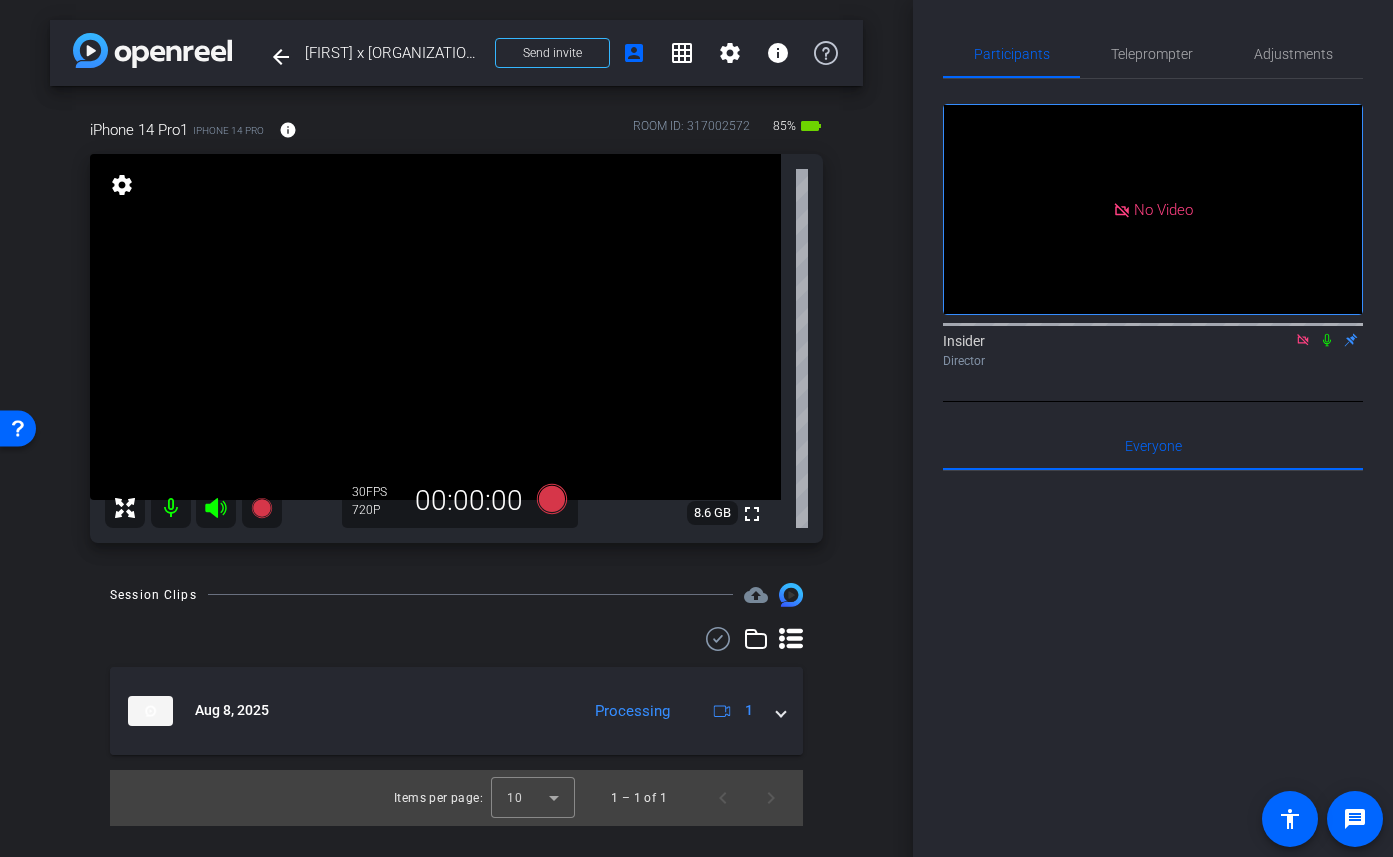 click 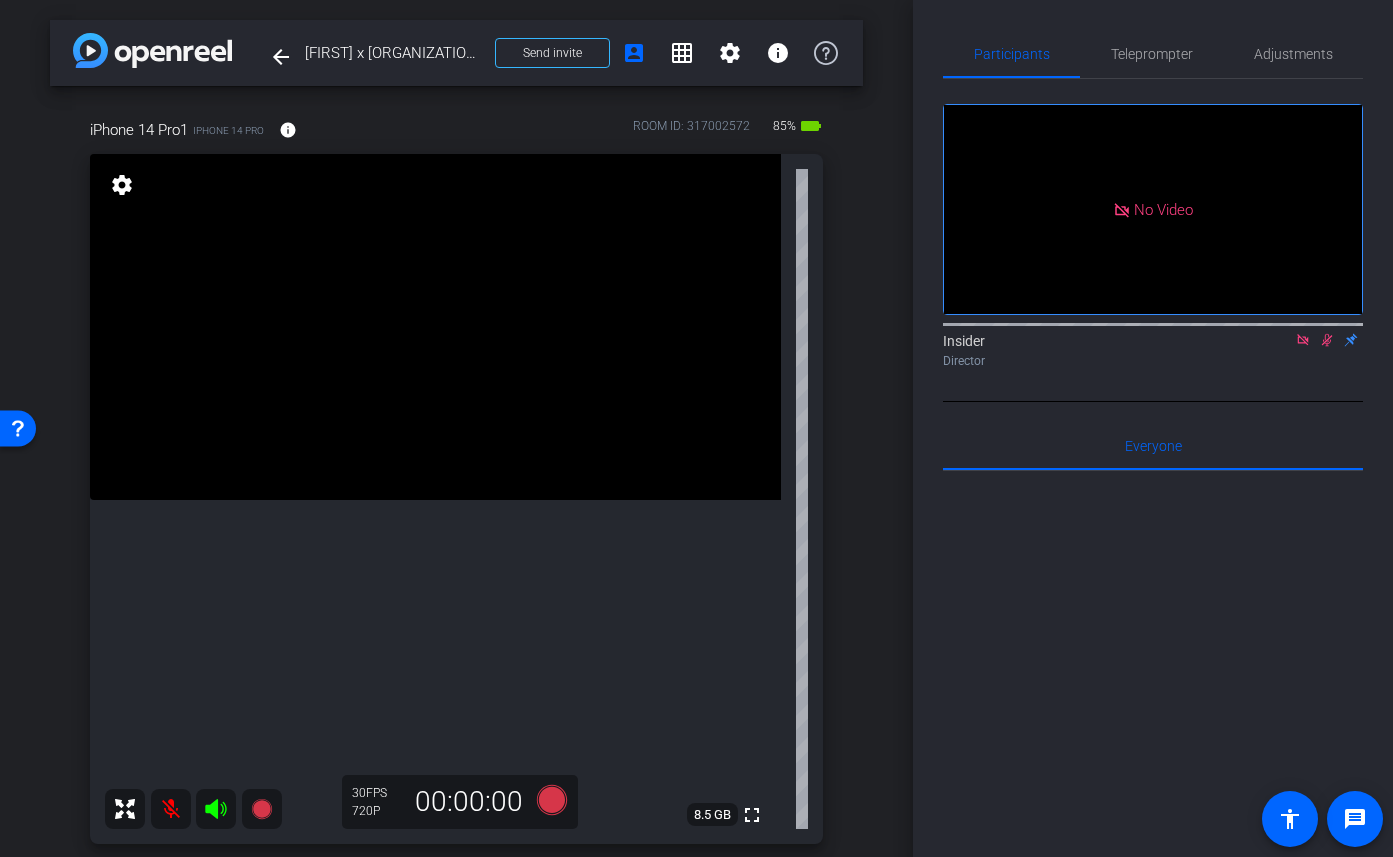 scroll, scrollTop: 270, scrollLeft: 0, axis: vertical 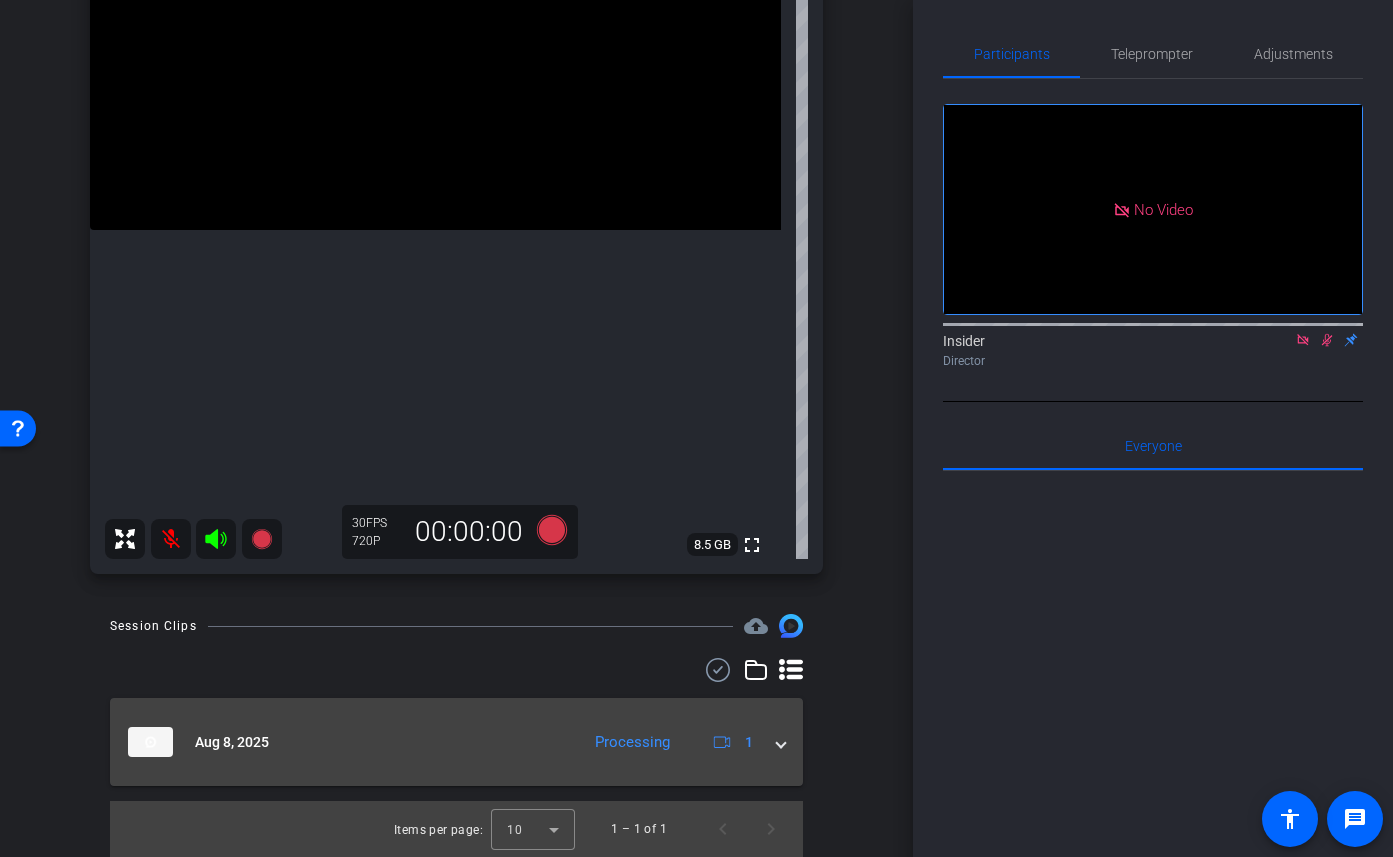 click at bounding box center [781, 742] 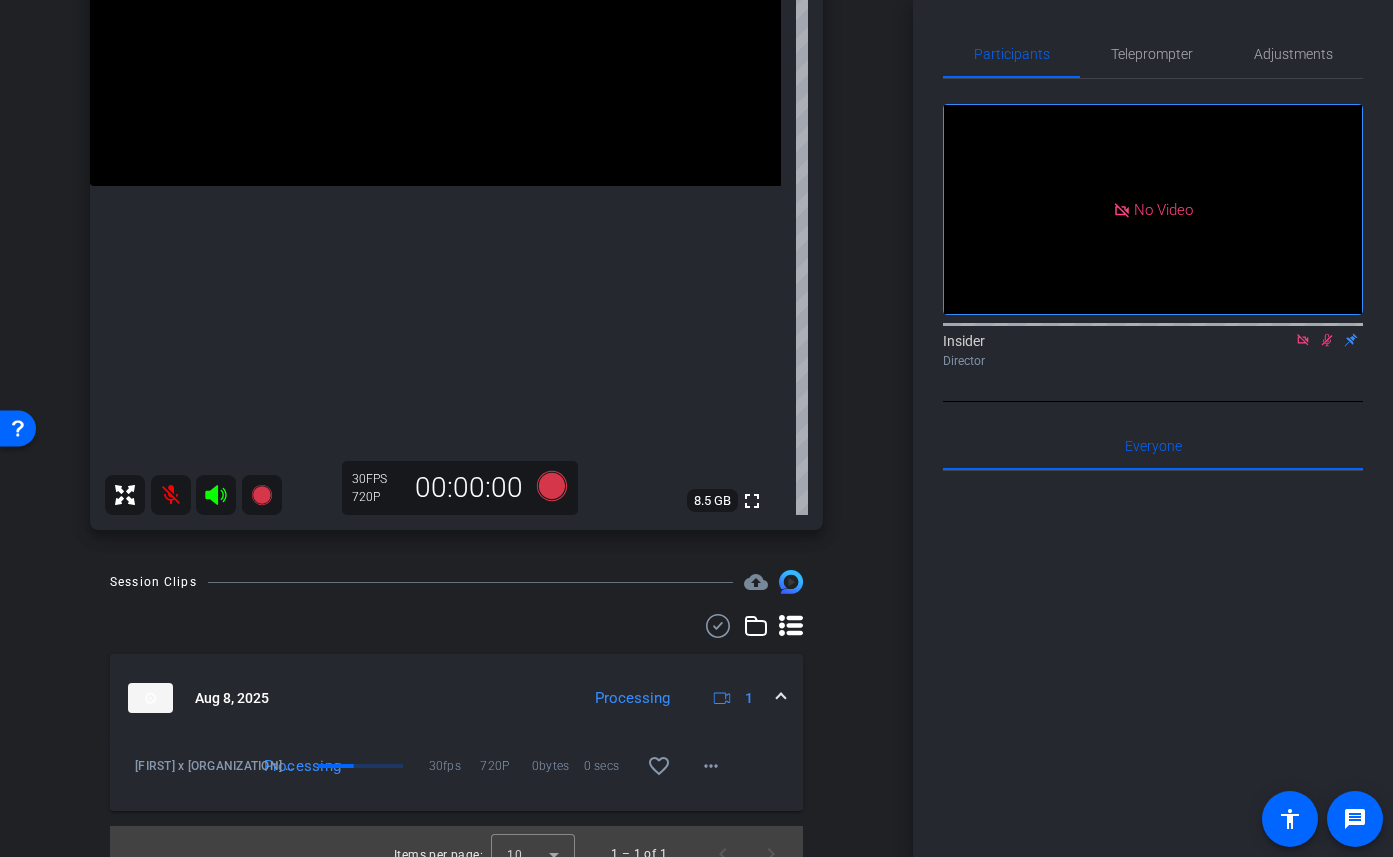 scroll, scrollTop: 339, scrollLeft: 0, axis: vertical 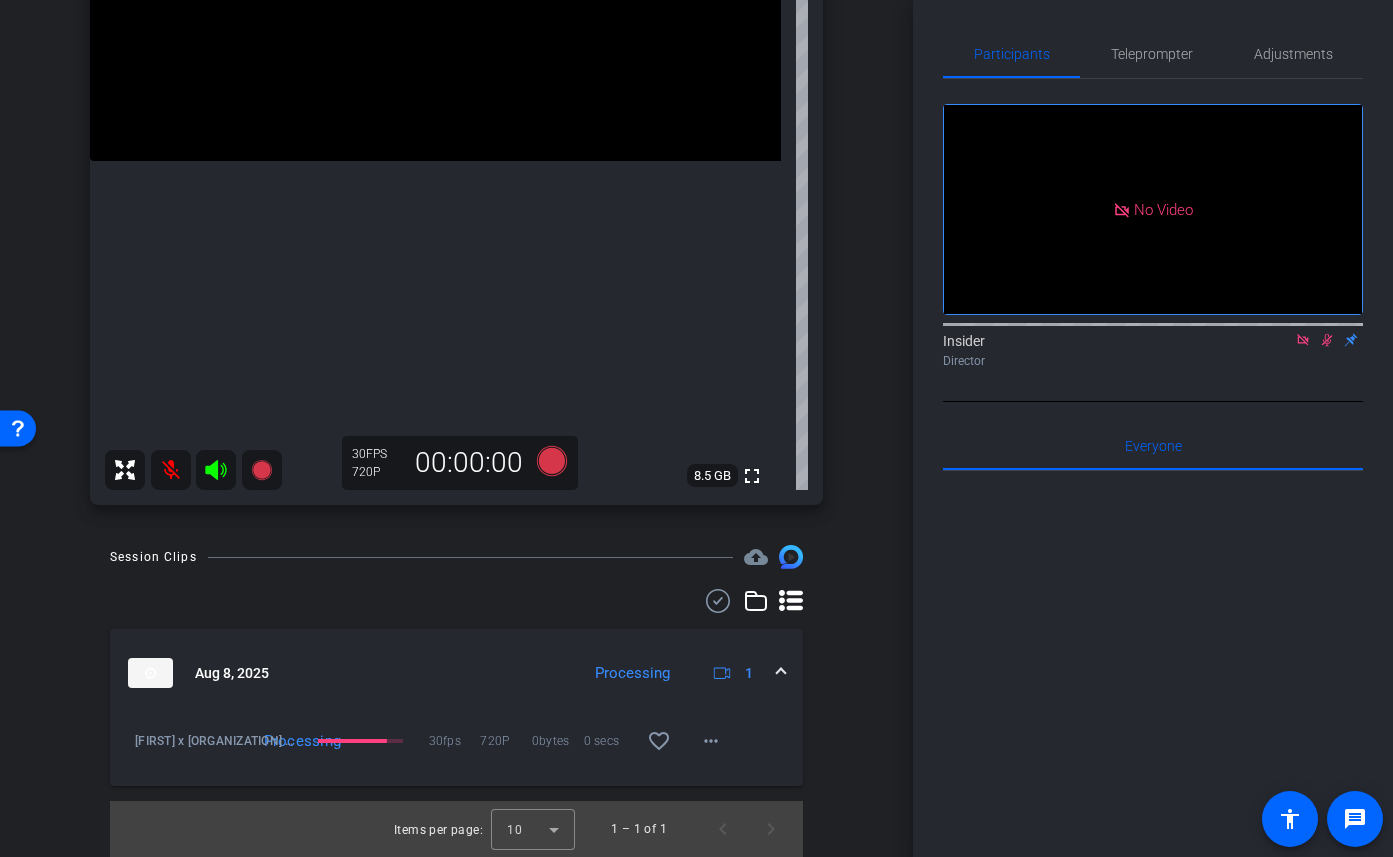 click at bounding box center [781, 673] 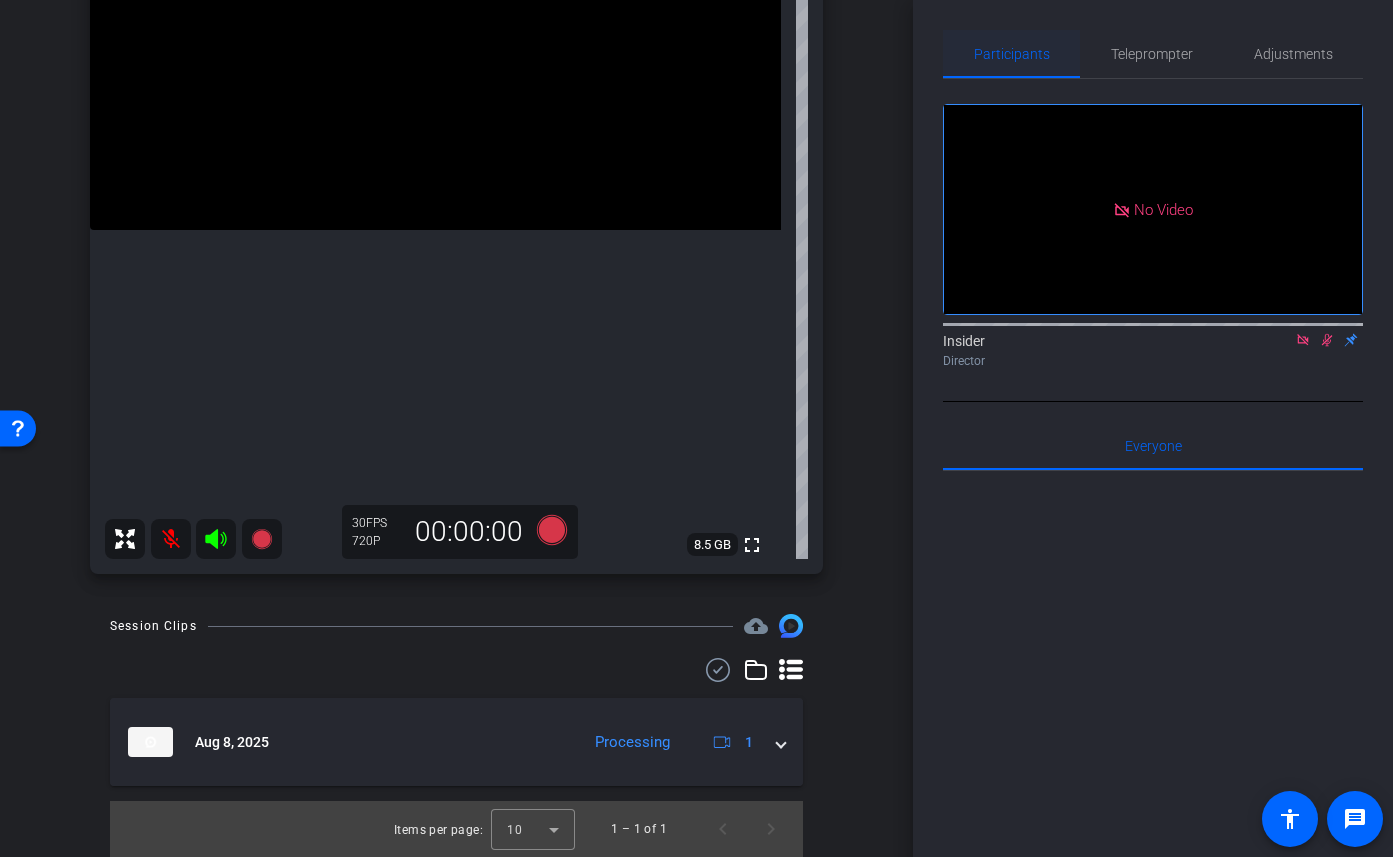 scroll, scrollTop: 270, scrollLeft: 0, axis: vertical 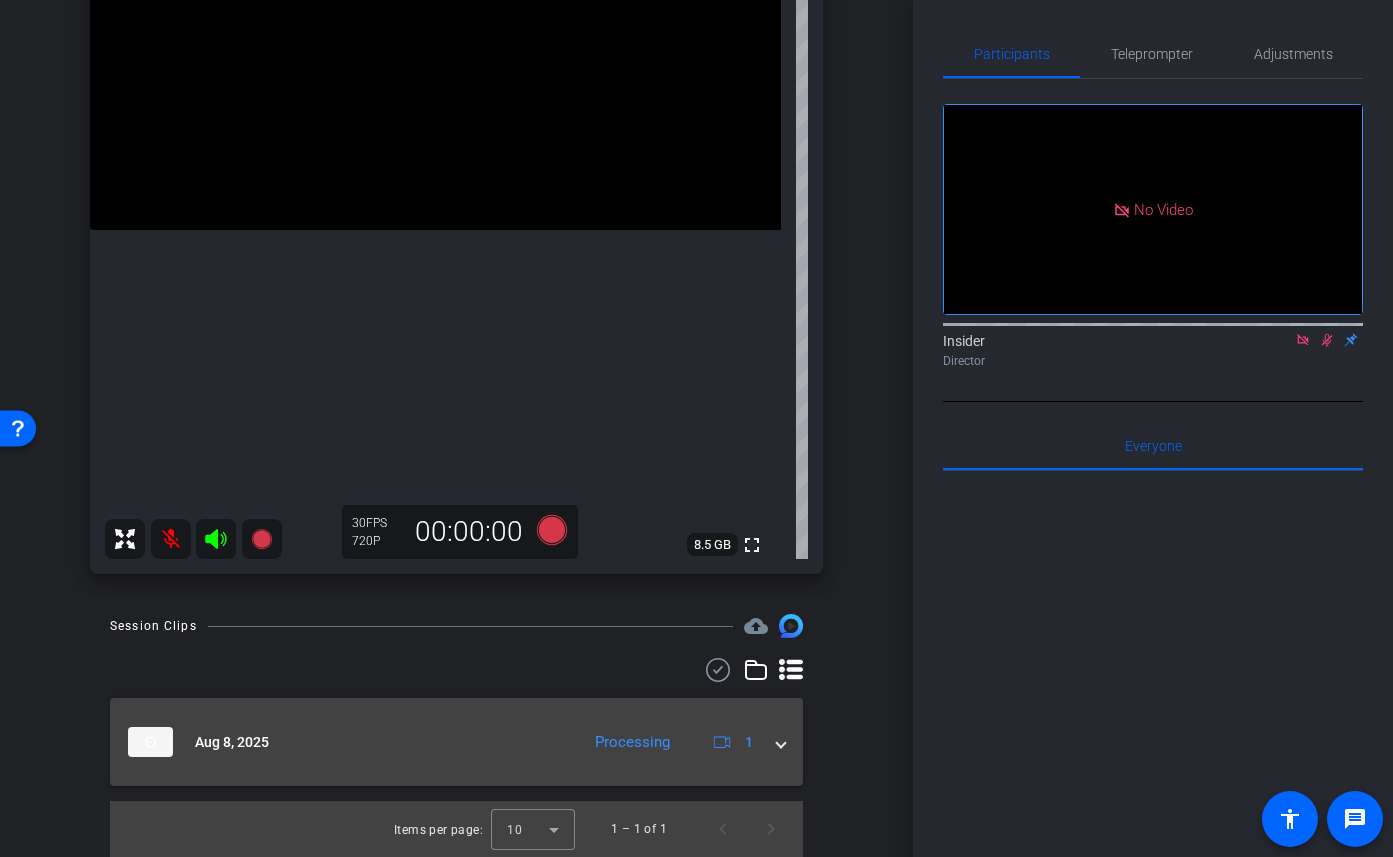 click at bounding box center (781, 742) 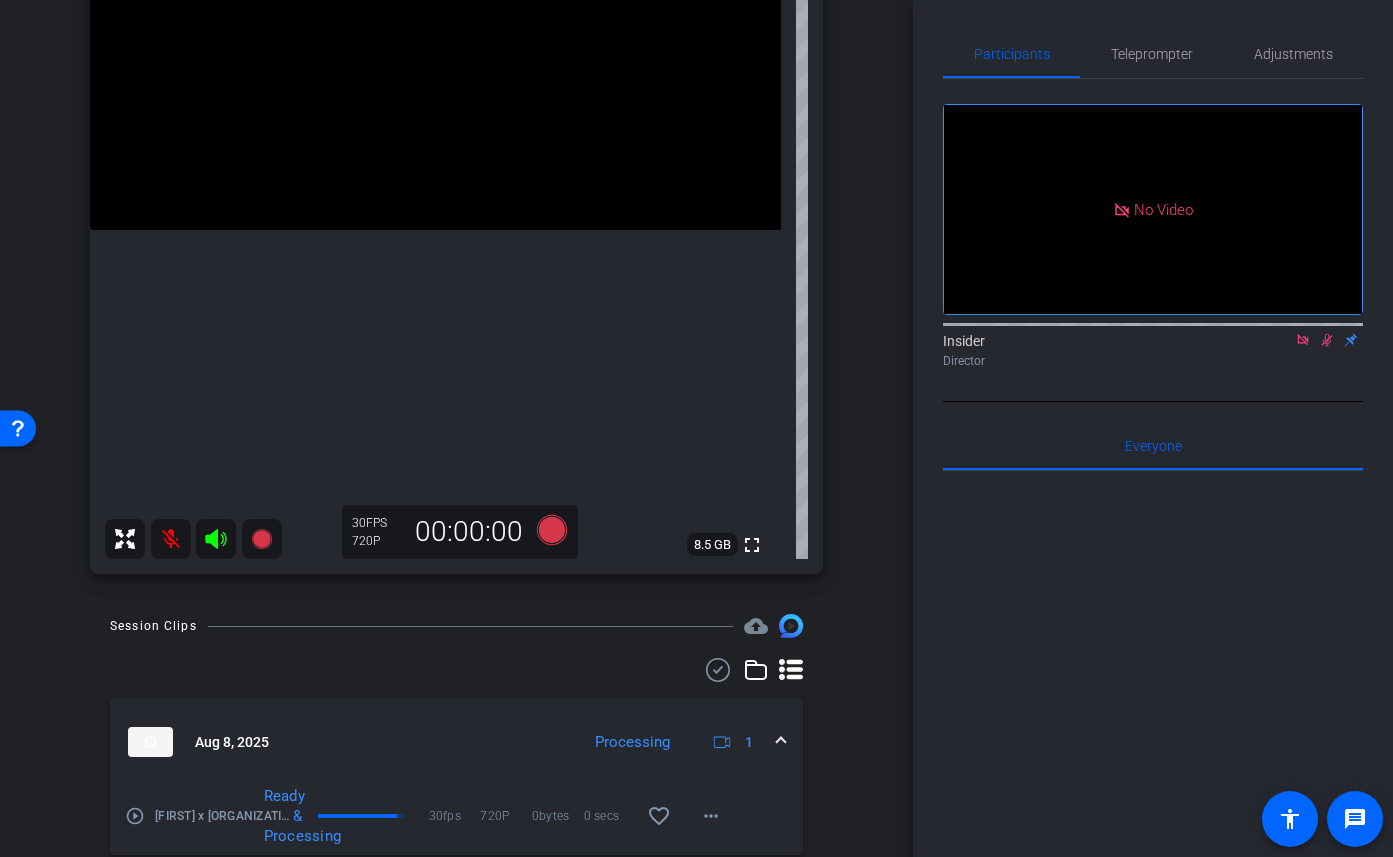 click at bounding box center (781, 742) 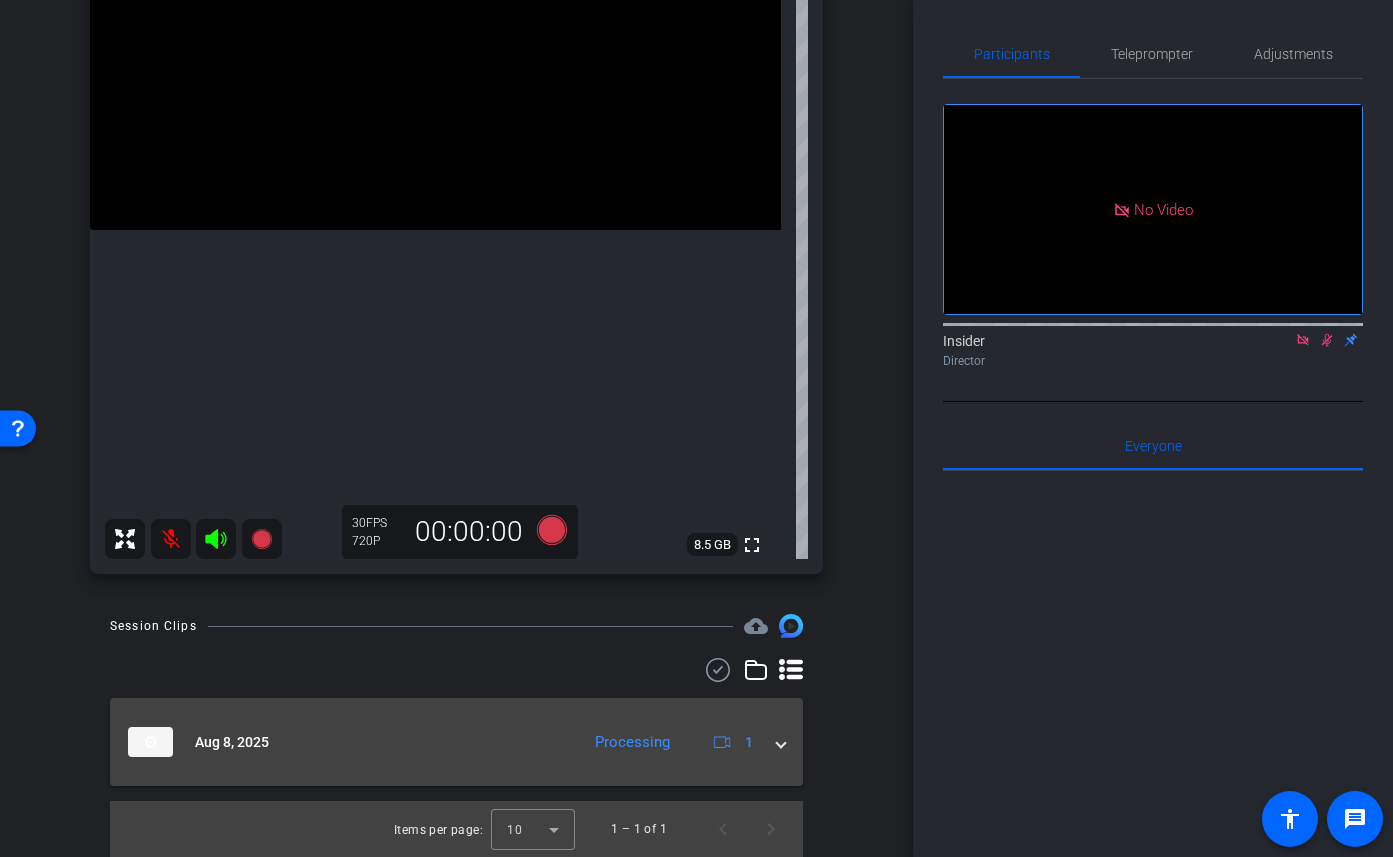 click on "Aug 8, 2025   Processing
1" at bounding box center (456, 742) 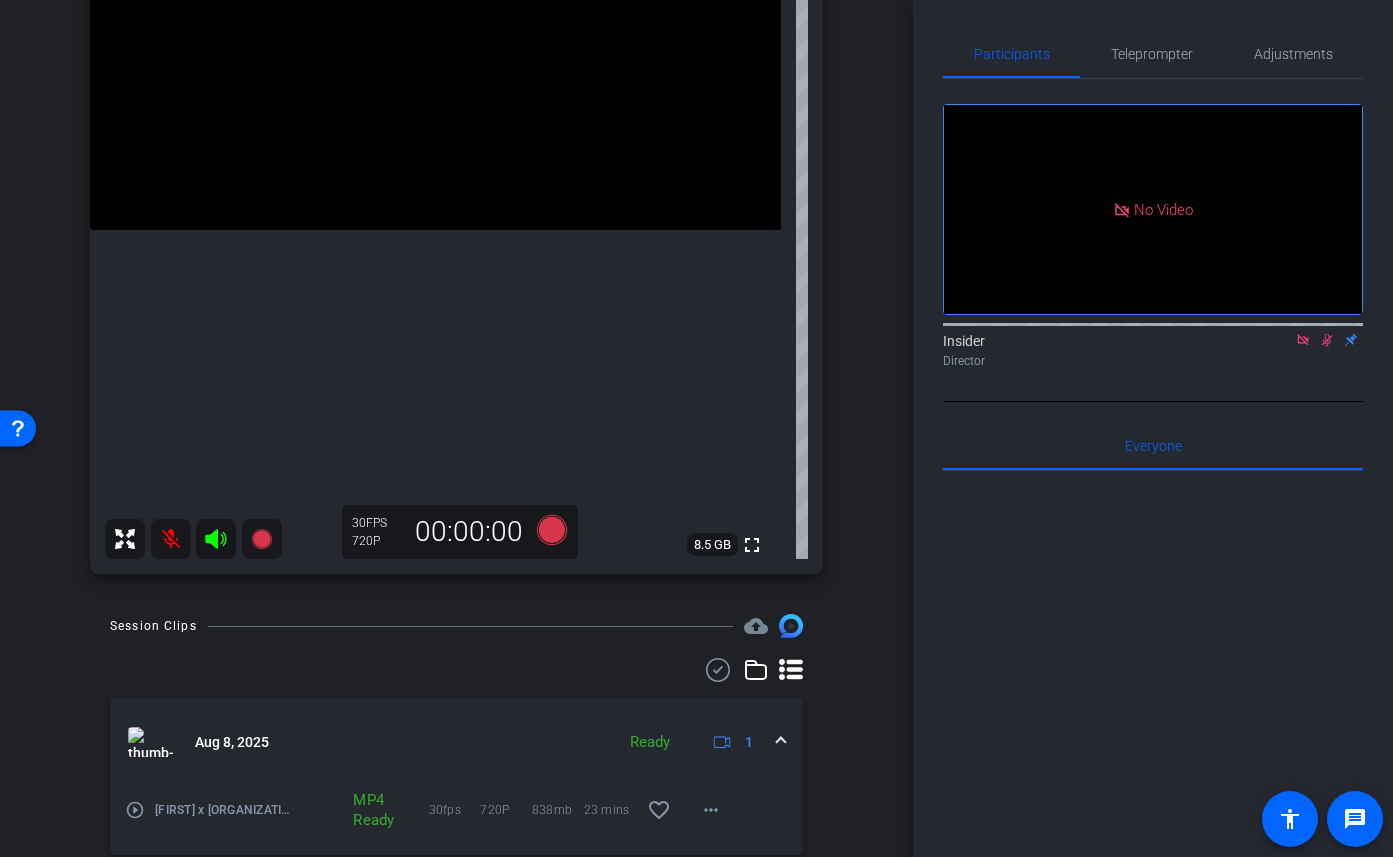 scroll, scrollTop: 339, scrollLeft: 0, axis: vertical 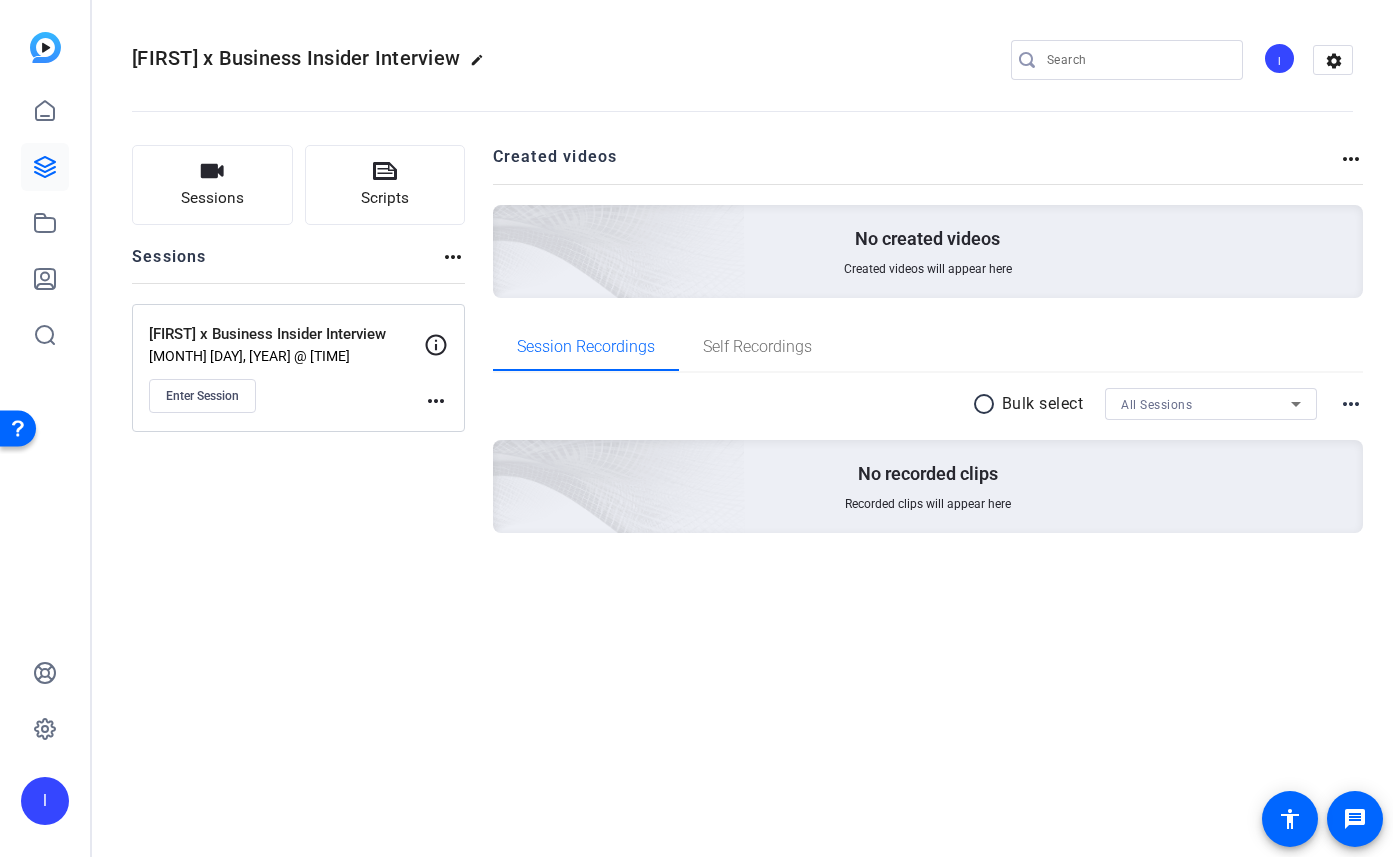 click 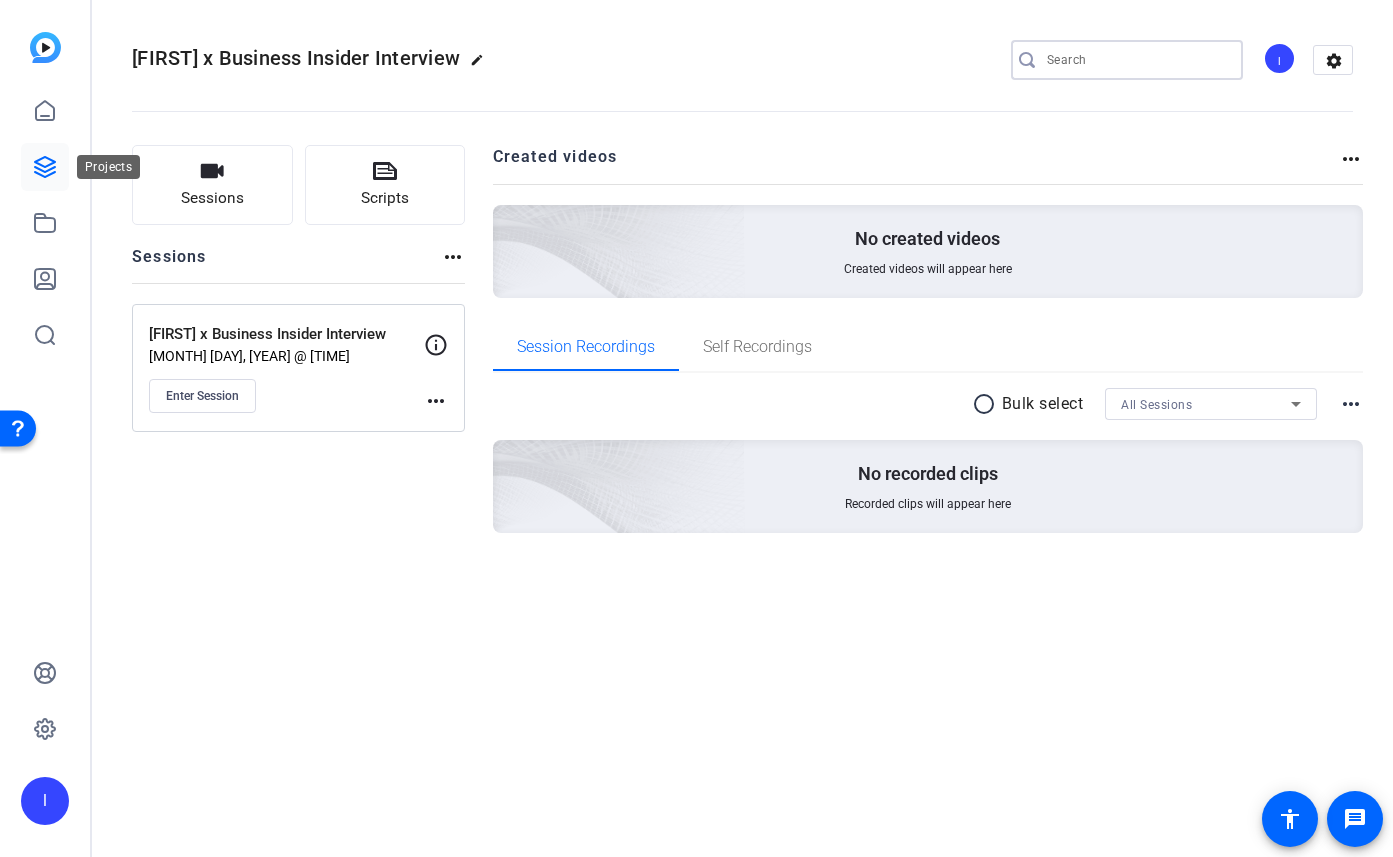 click 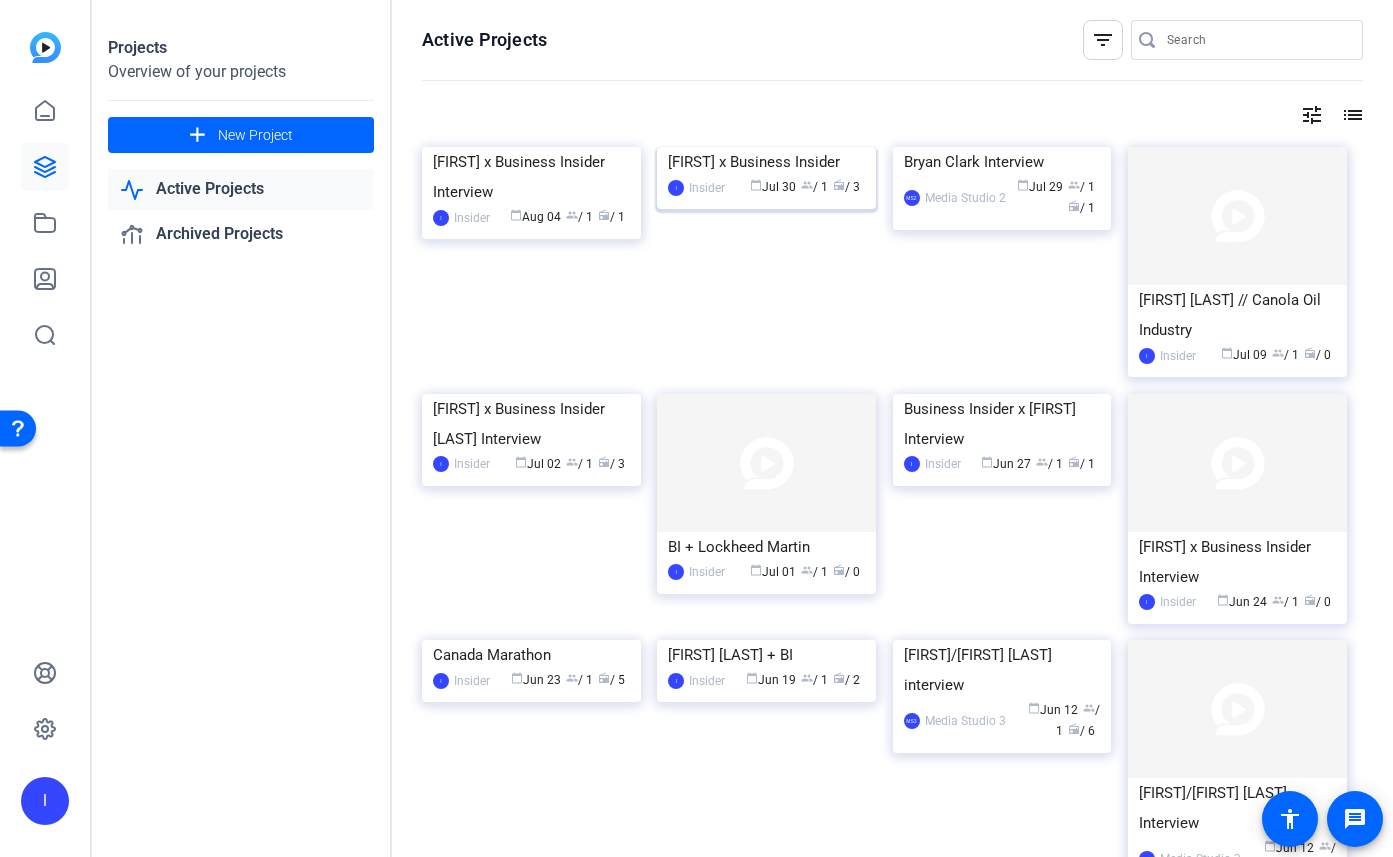 click 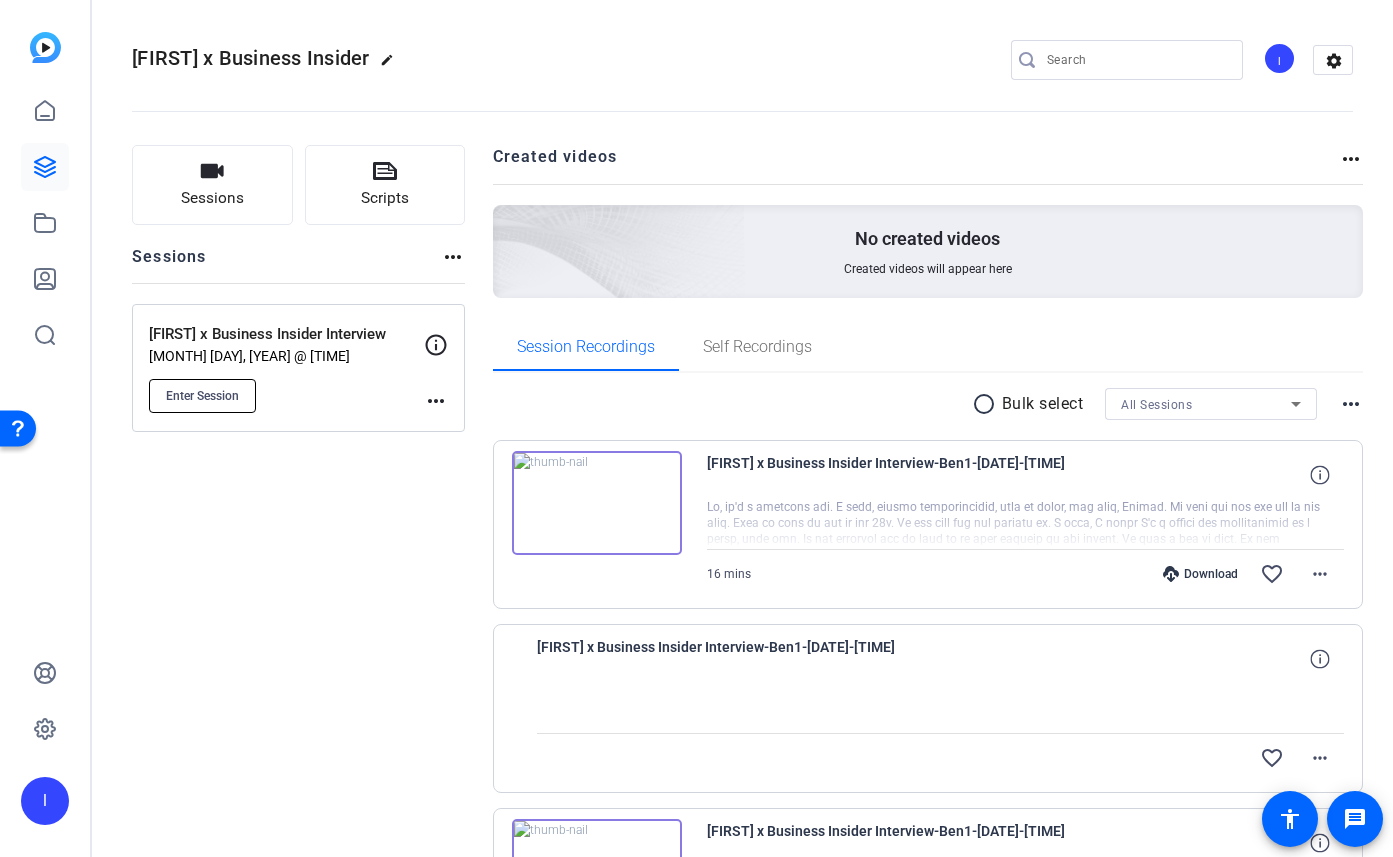 click on "Enter Session" 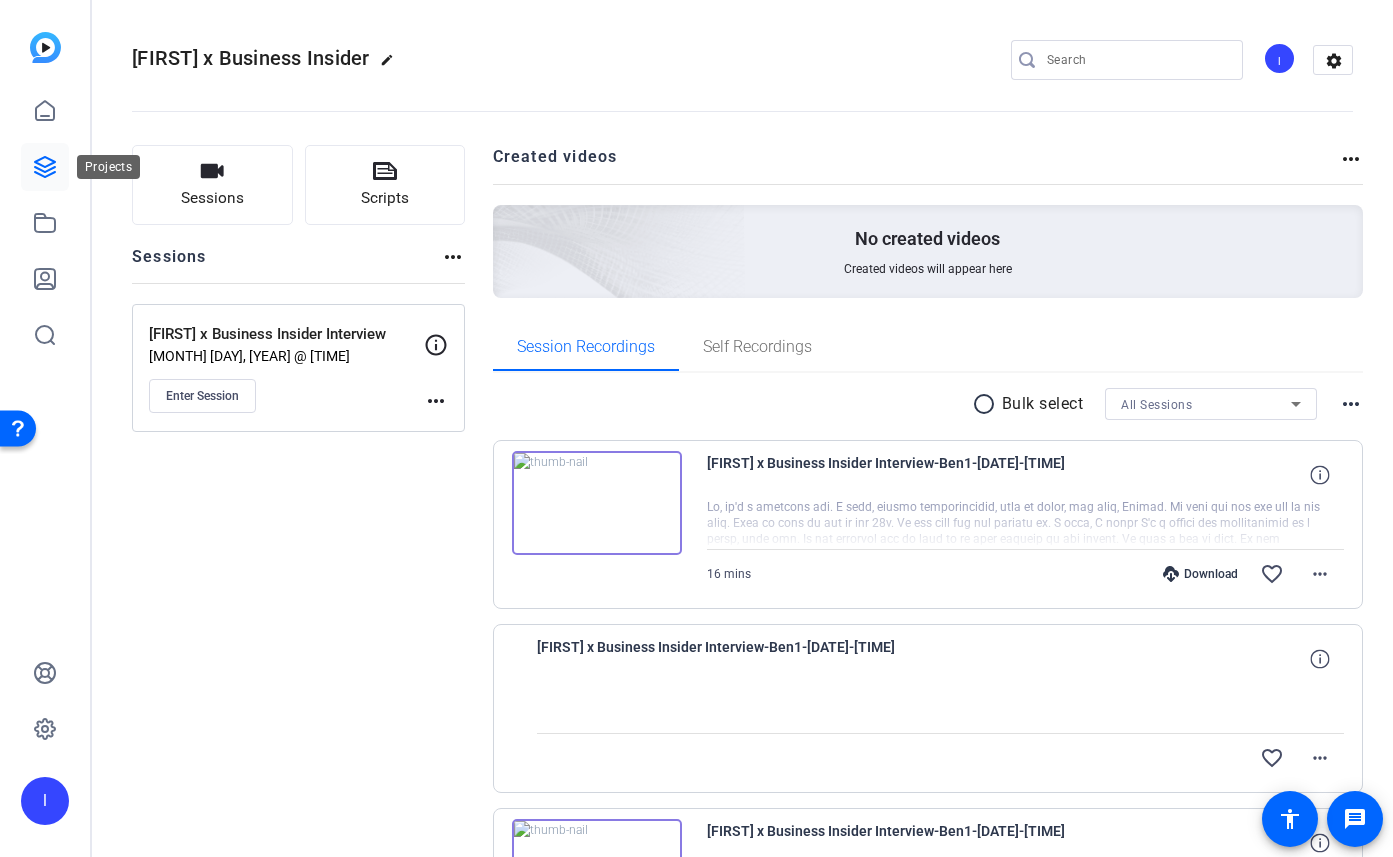 click 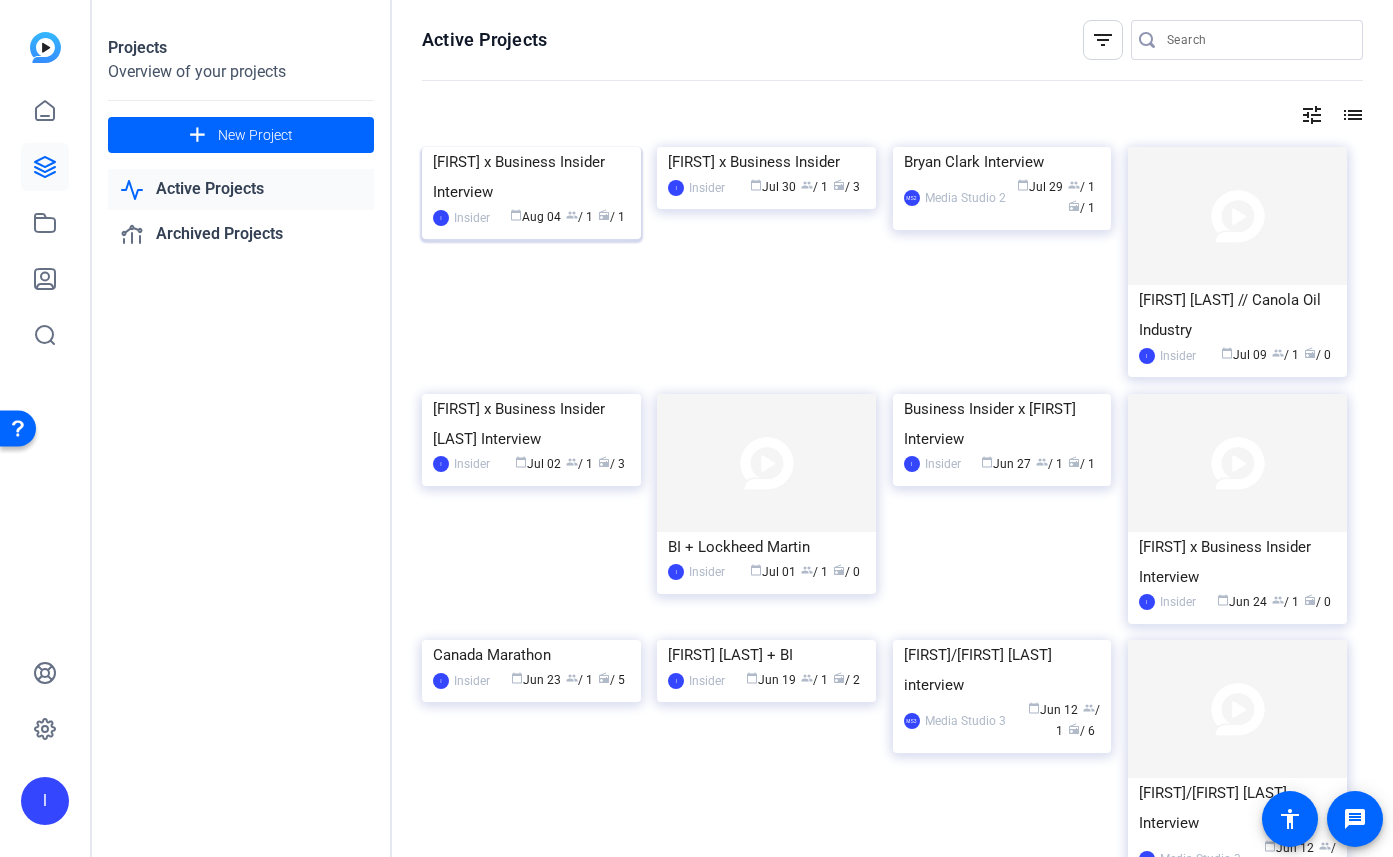 click 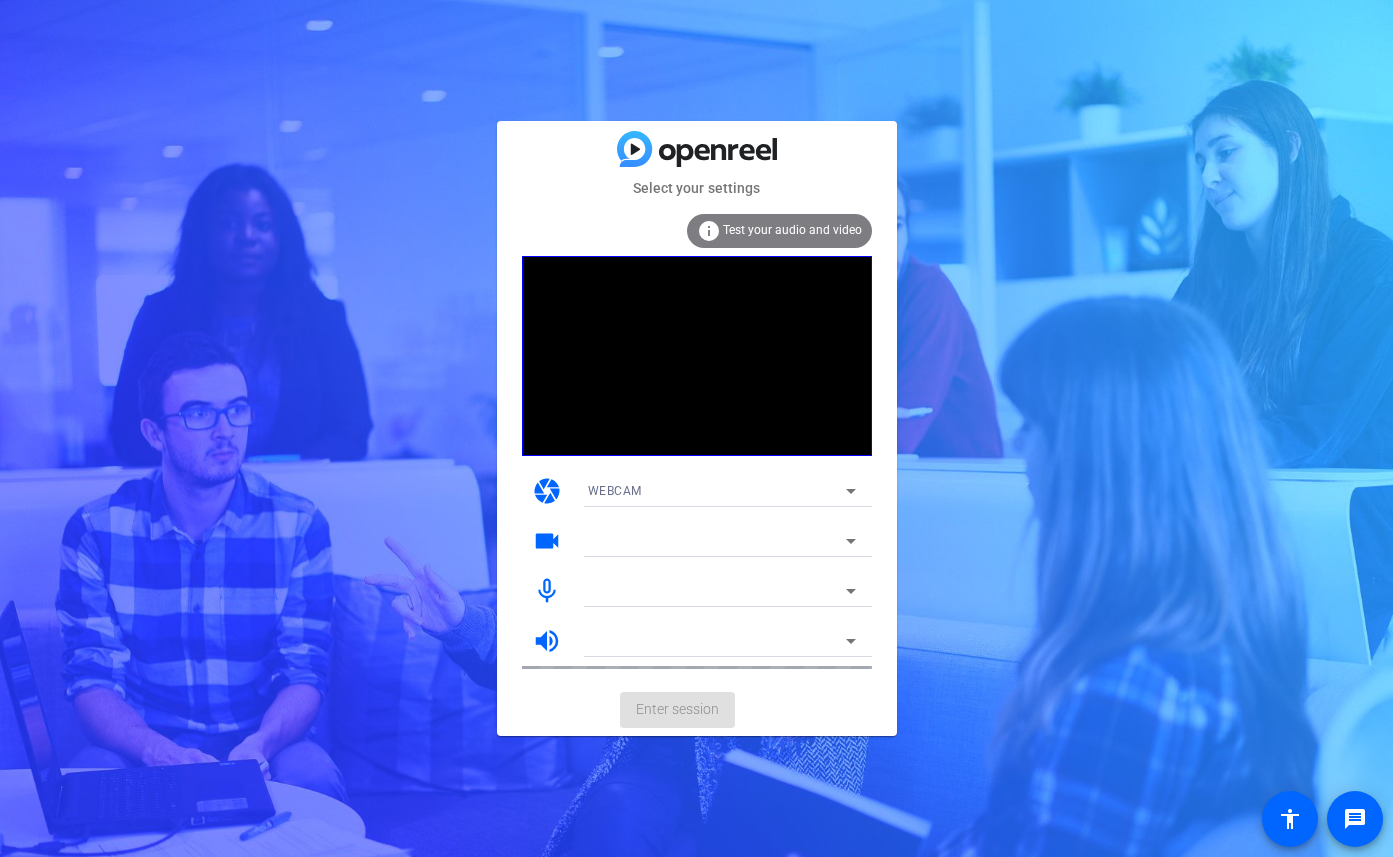 scroll, scrollTop: 0, scrollLeft: 0, axis: both 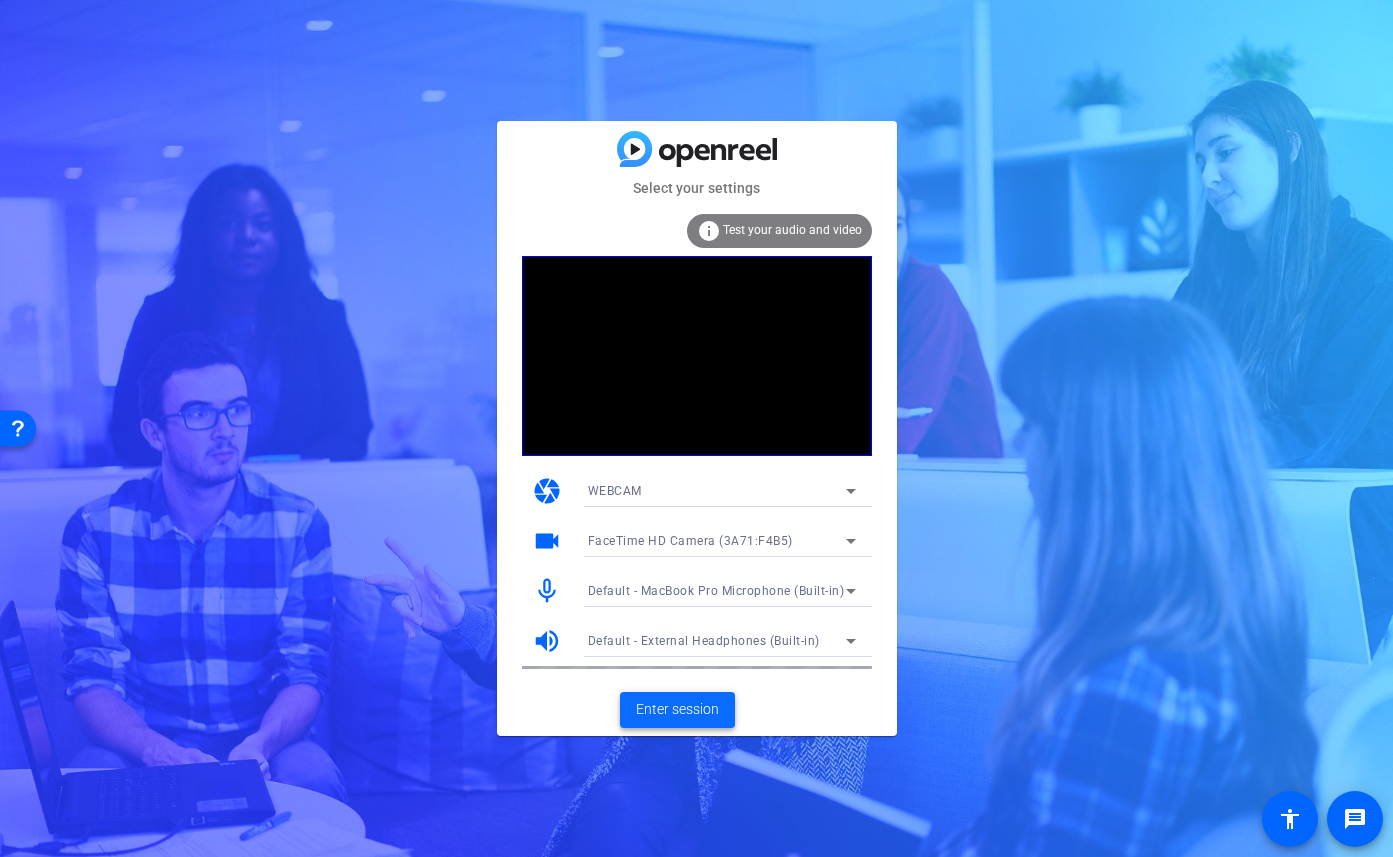 click on "Enter session" 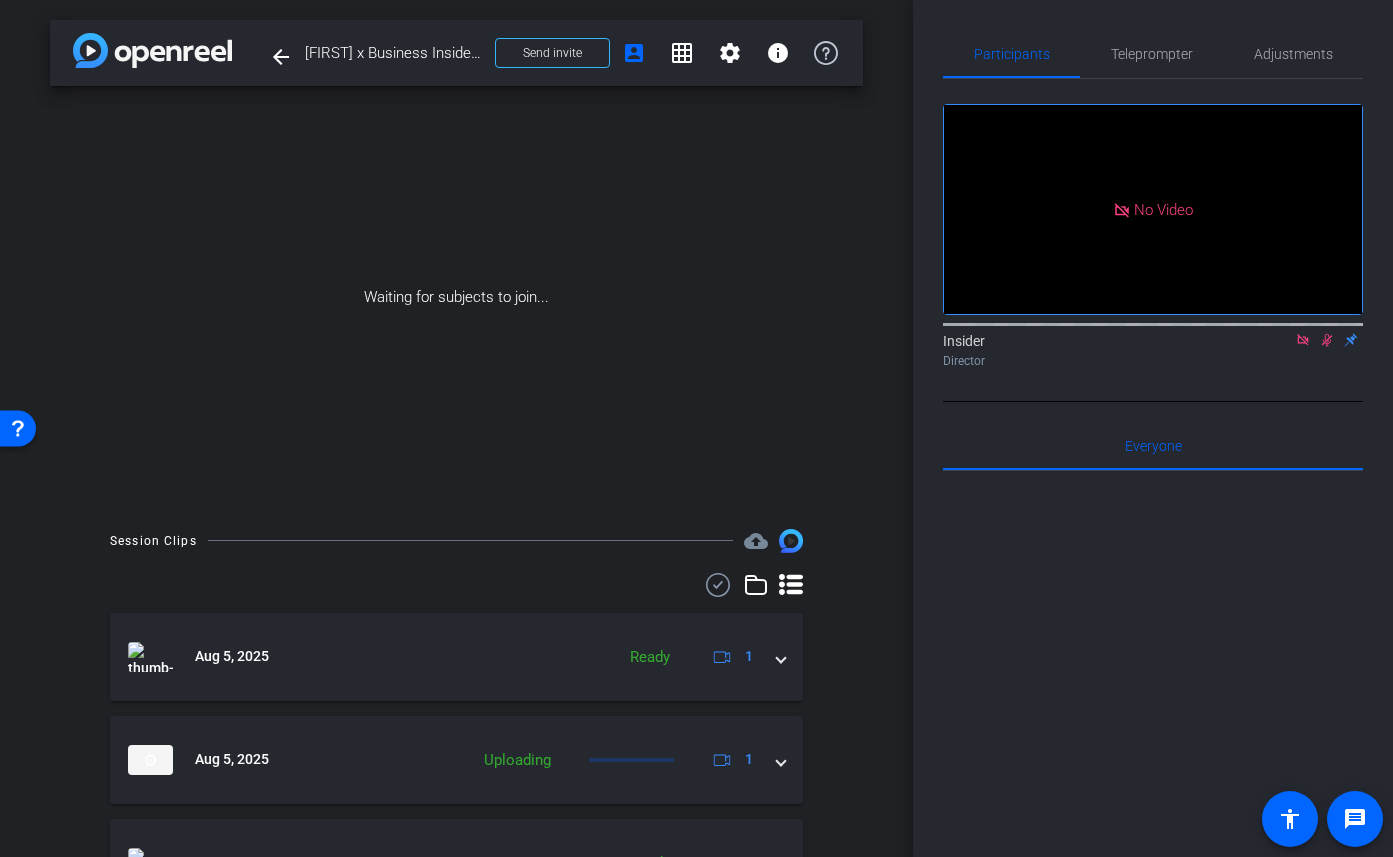 click 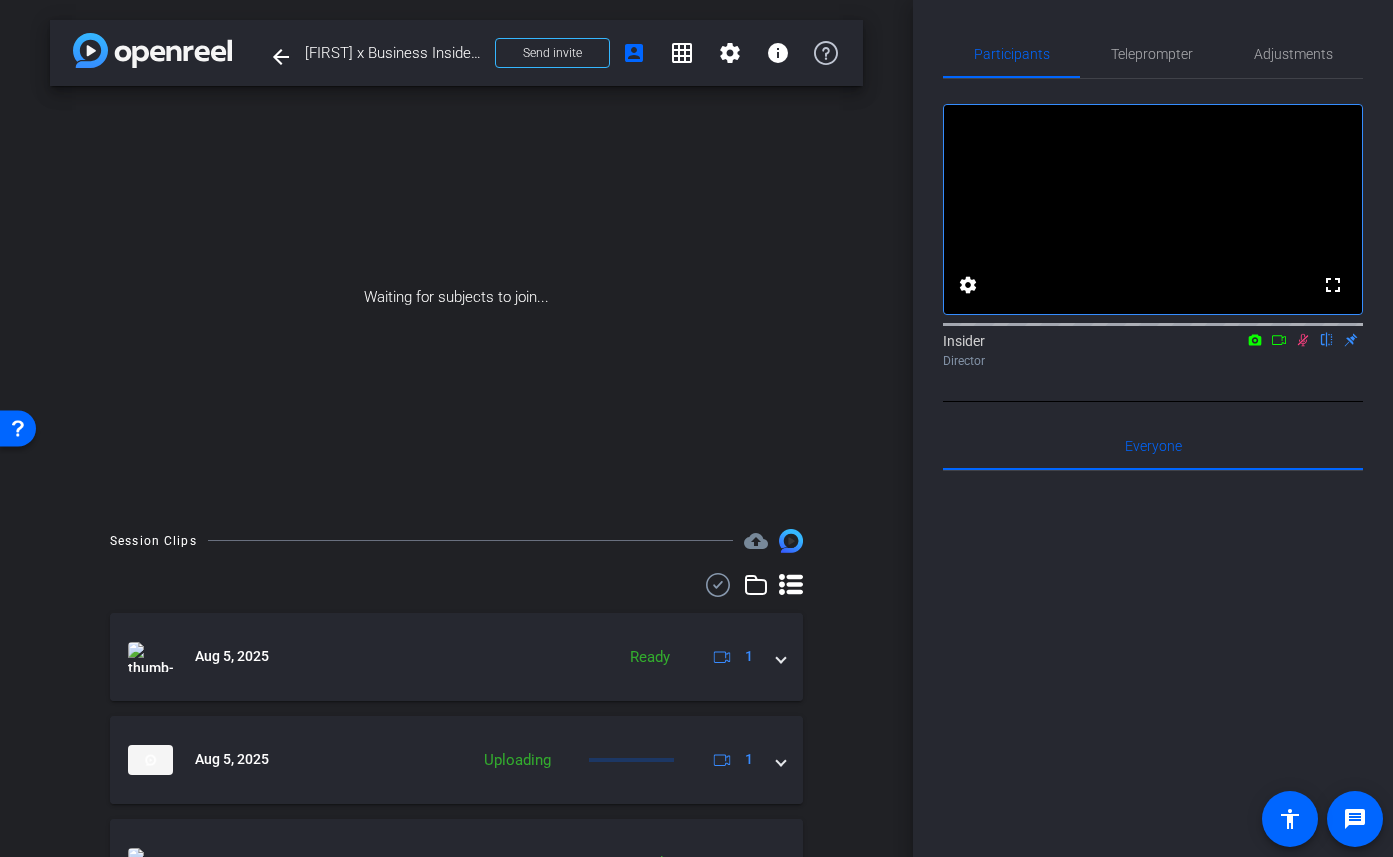click 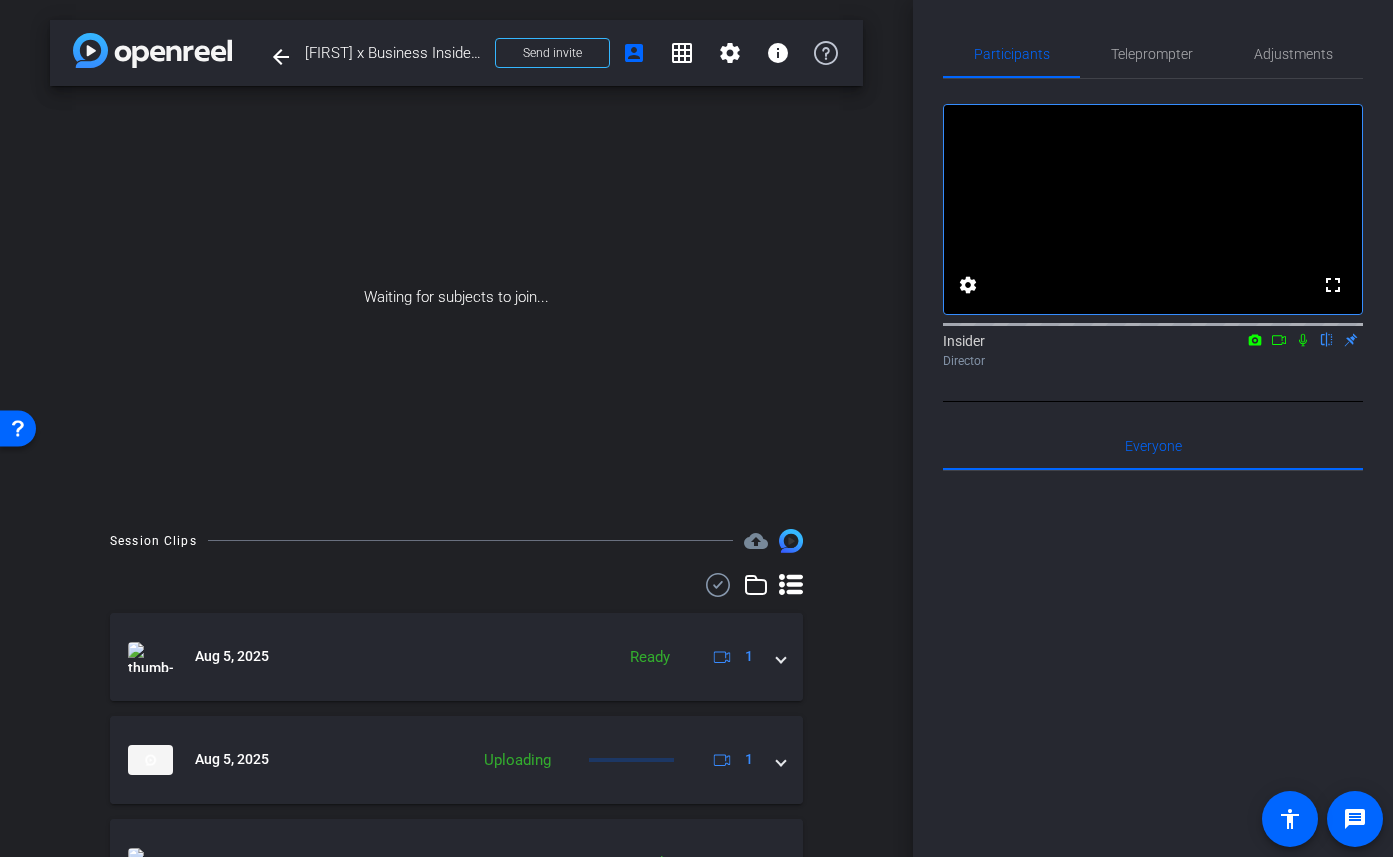 click on "Waiting for subjects to join..." at bounding box center (456, 297) 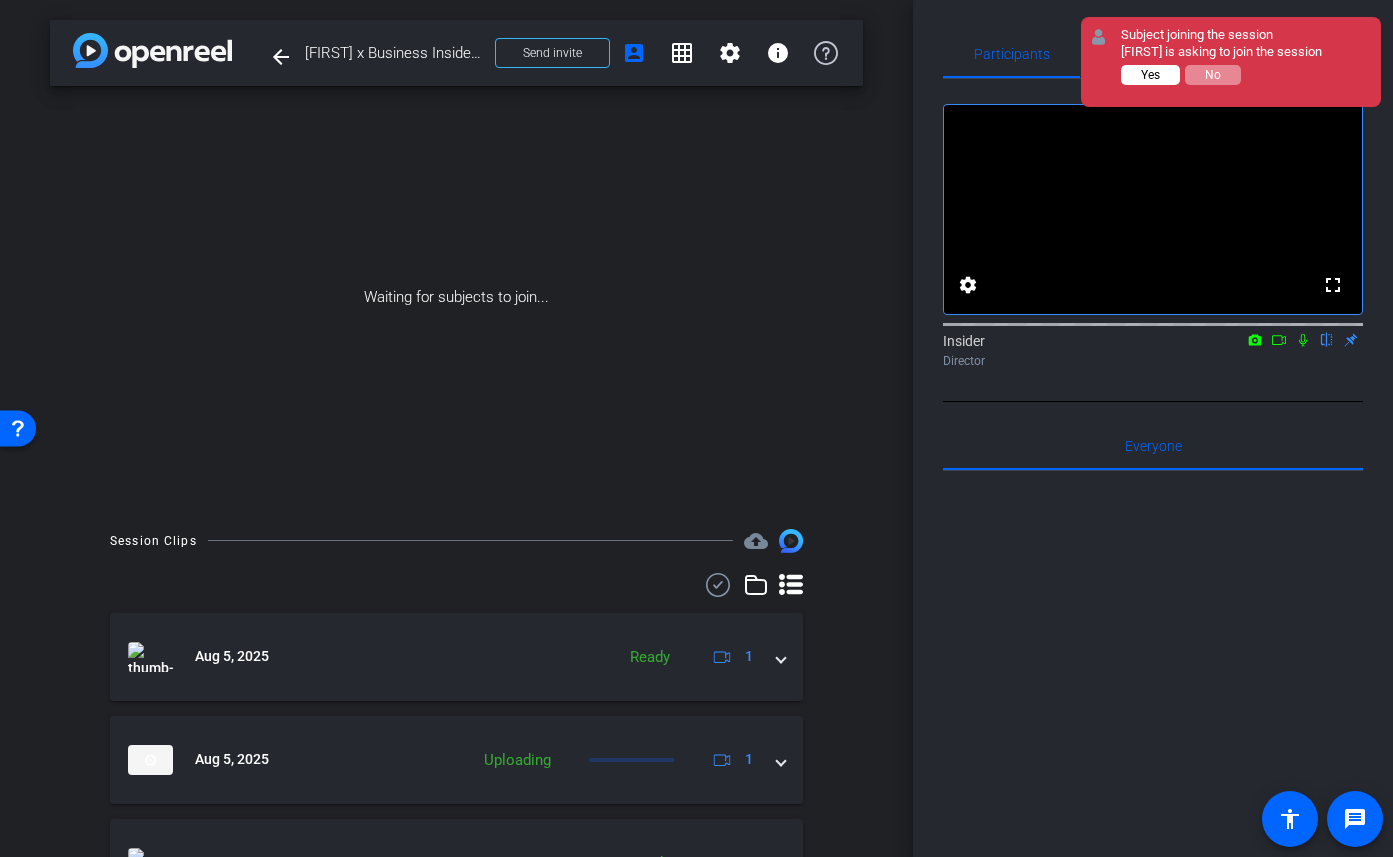 click on "Yes" at bounding box center (1150, 75) 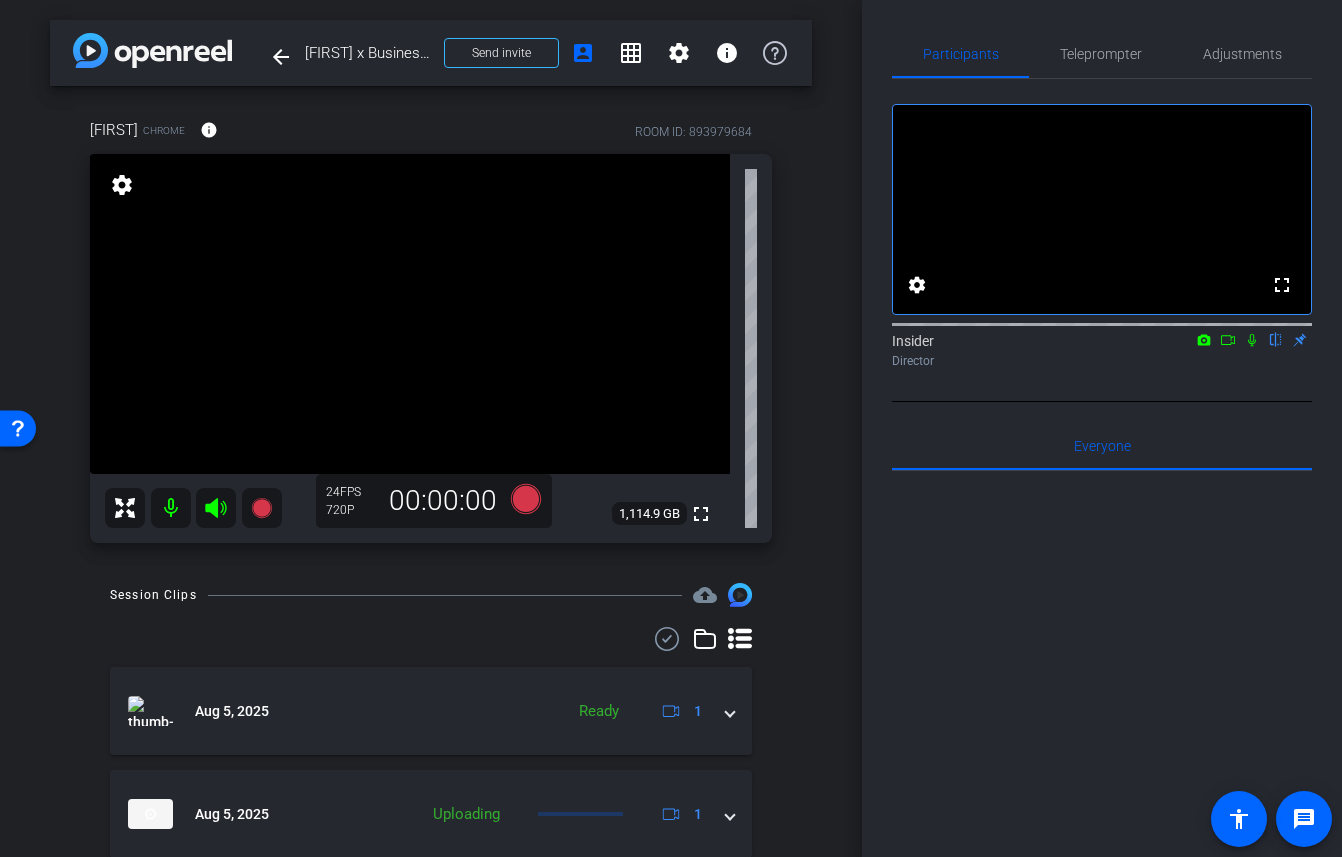 drag, startPoint x: 1337, startPoint y: 207, endPoint x: 1282, endPoint y: 207, distance: 55 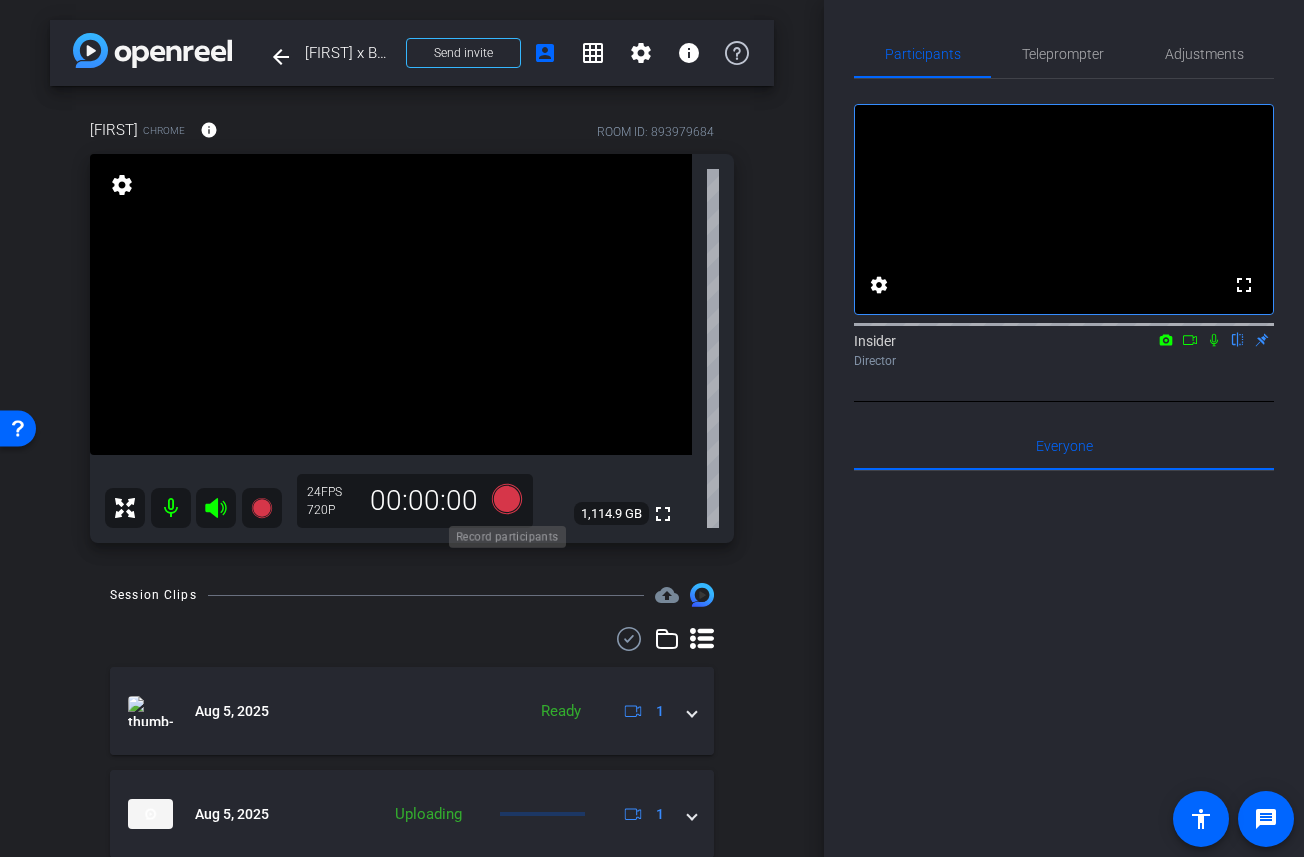 click 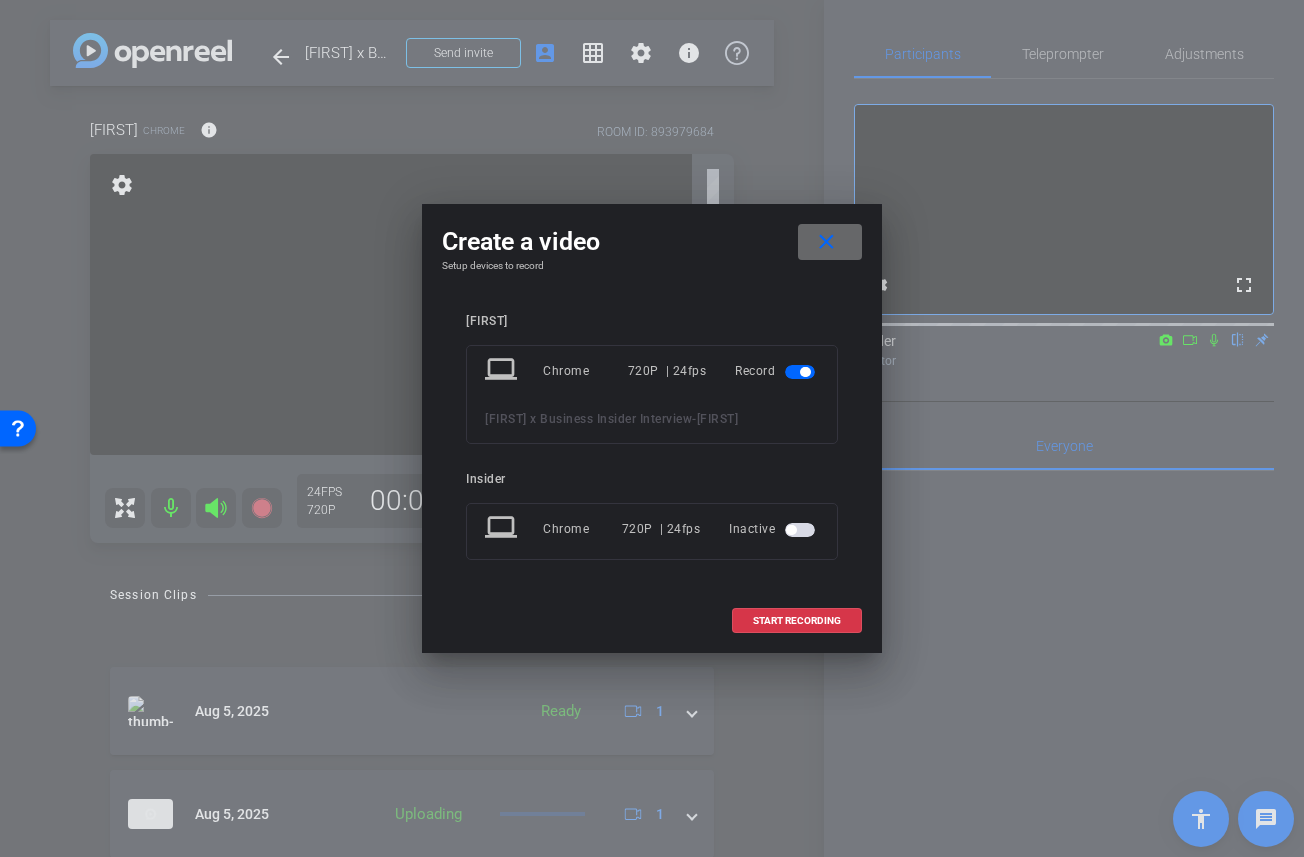 click at bounding box center [830, 242] 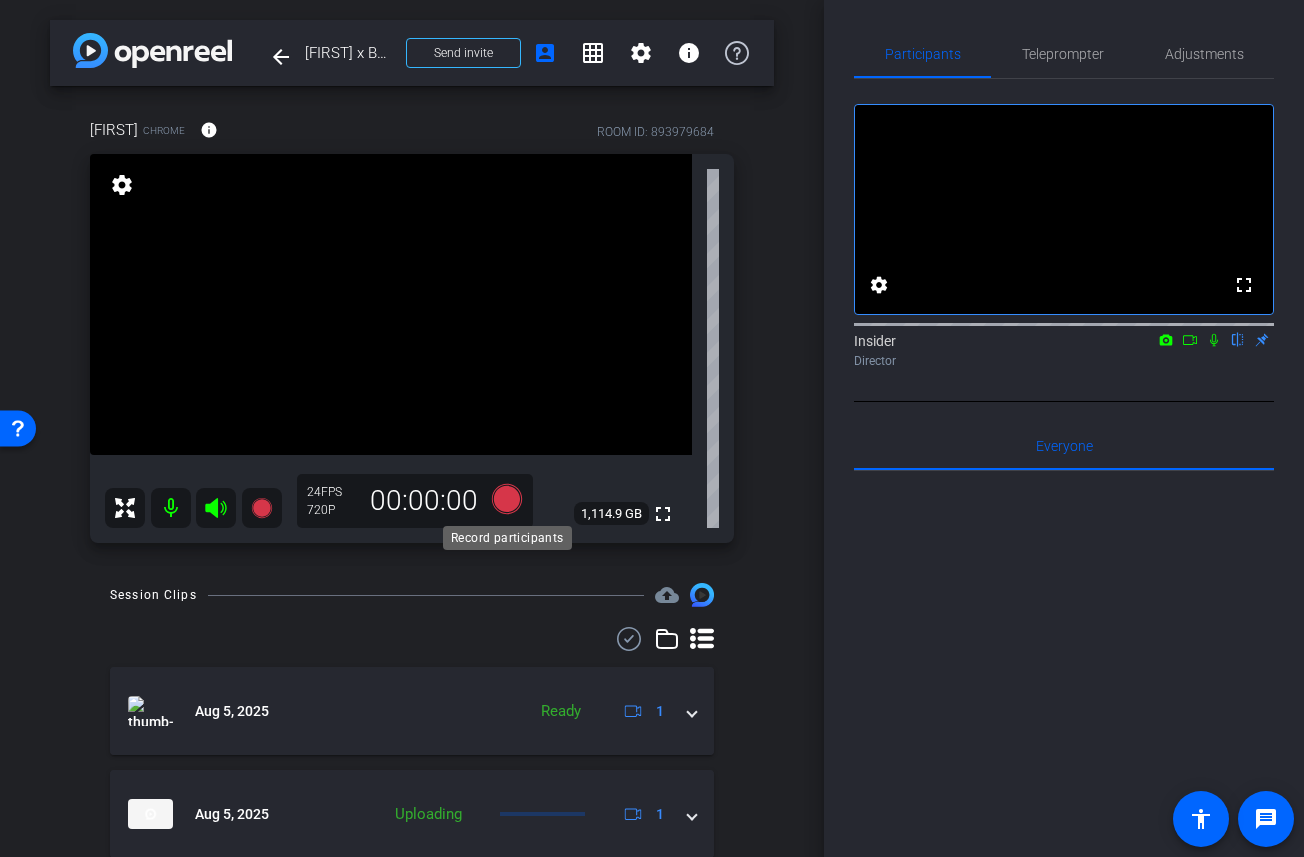 click 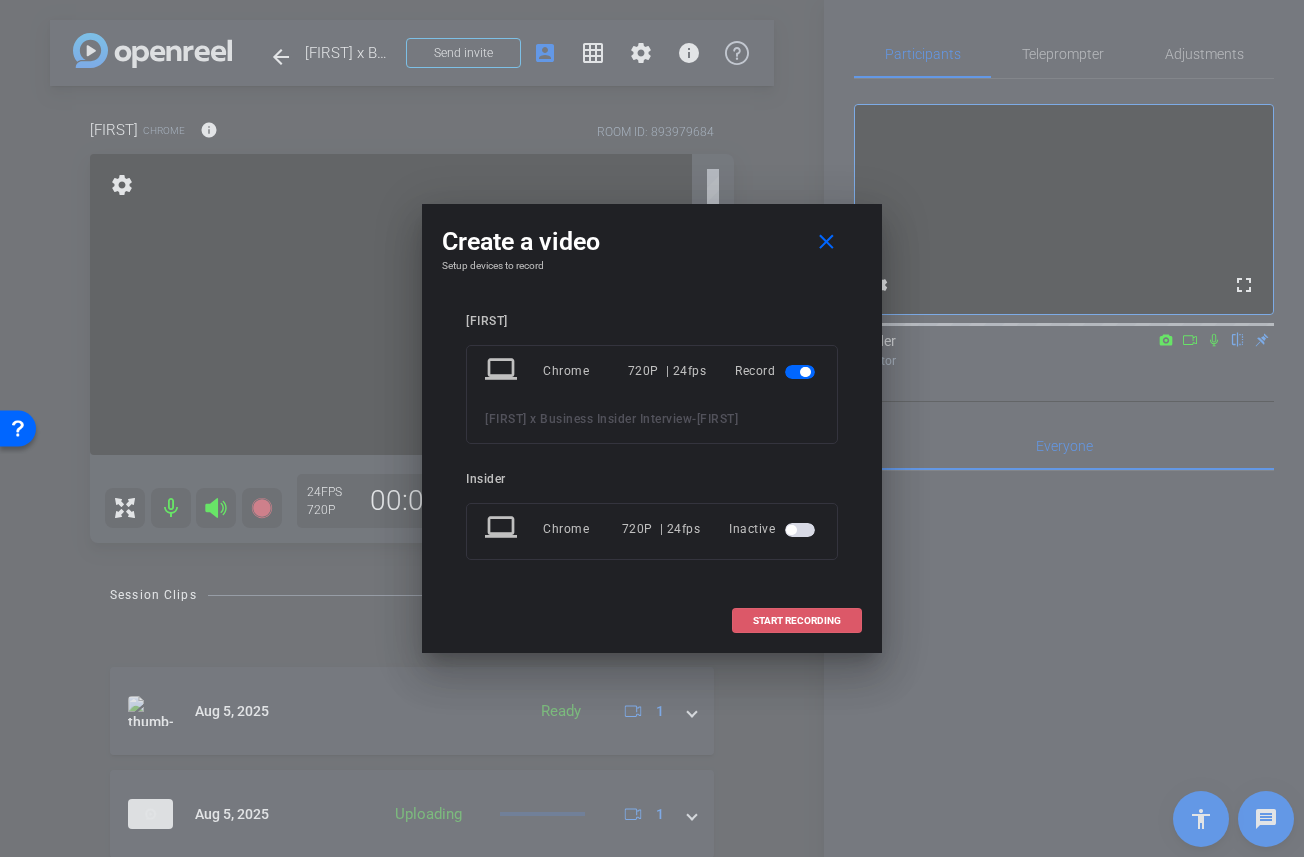 click on "START RECORDING" at bounding box center (797, 621) 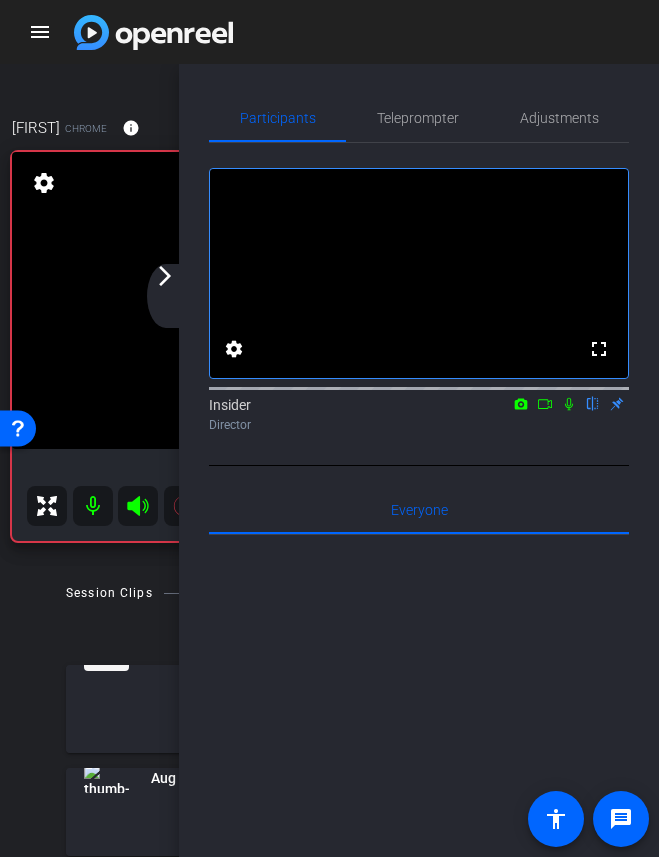 click on "arrow_forward_ios" 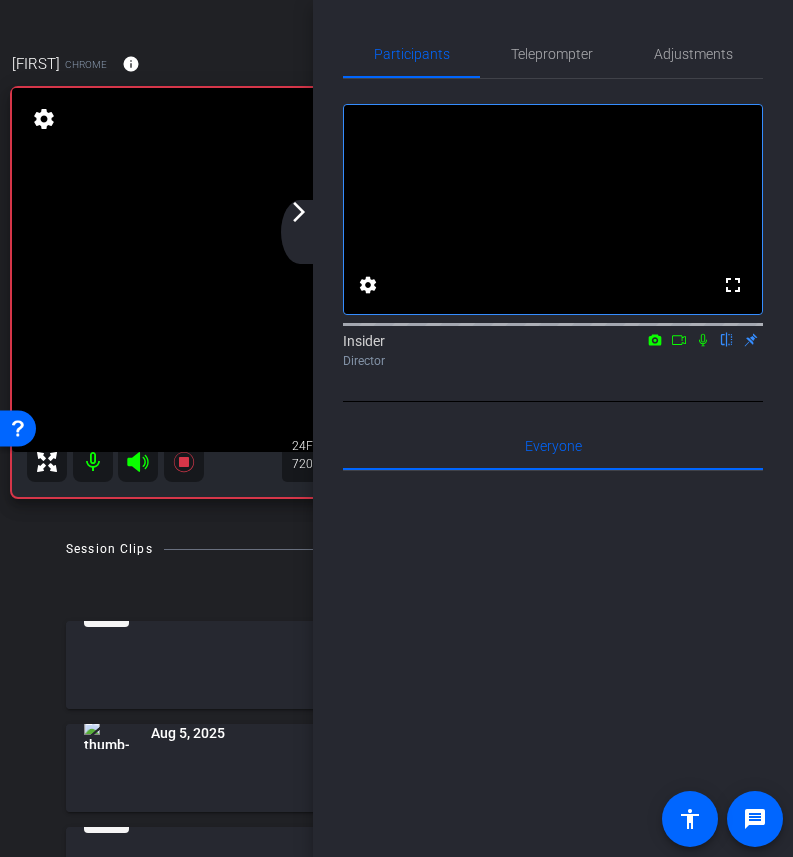 click on "arrow_back_ios_new arrow_forward_ios" 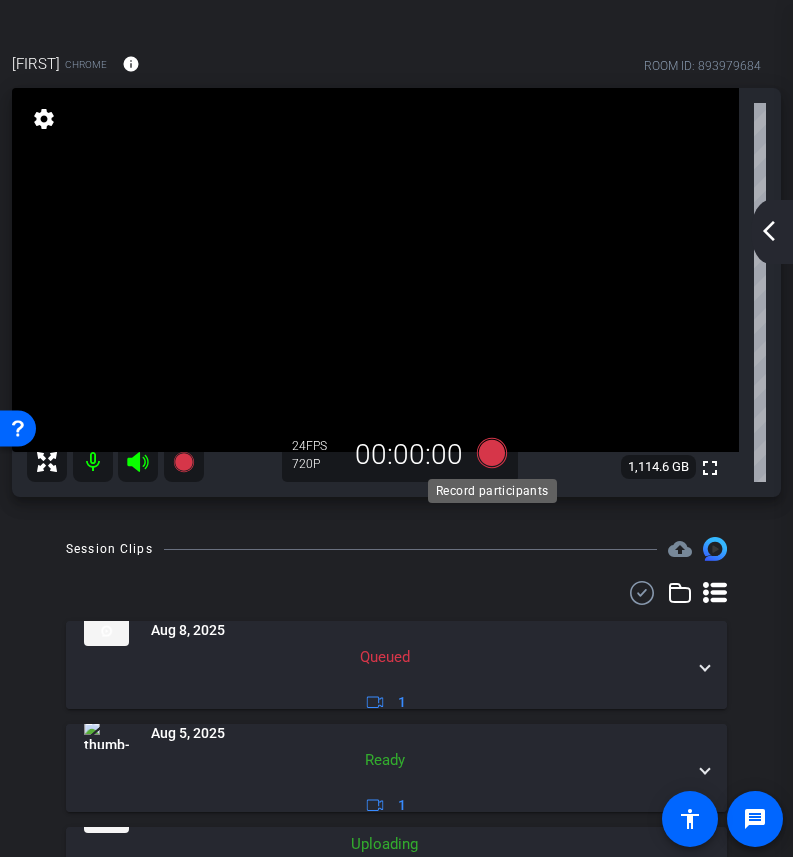 click 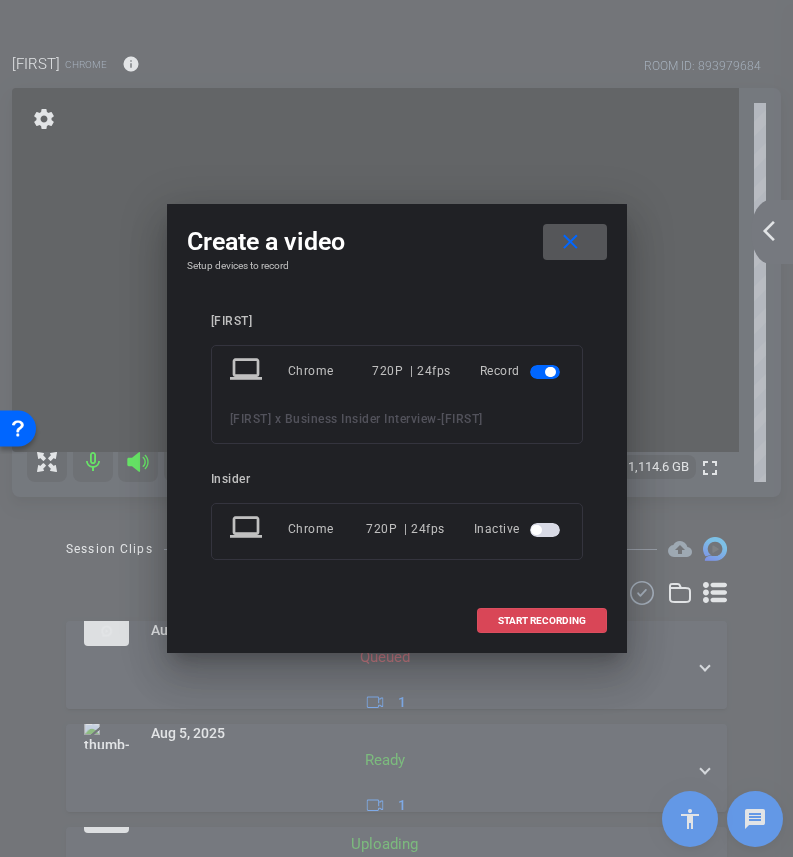 click on "START RECORDING" at bounding box center (542, 621) 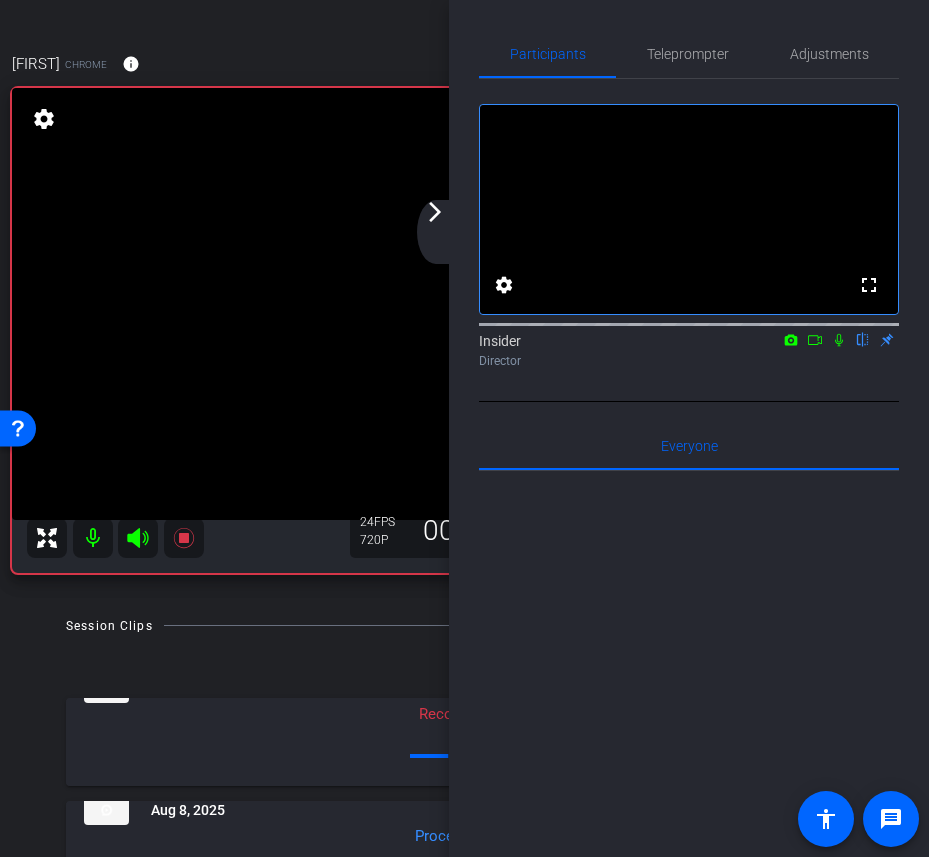 click on "arrow_back_ios_new arrow_forward_ios" 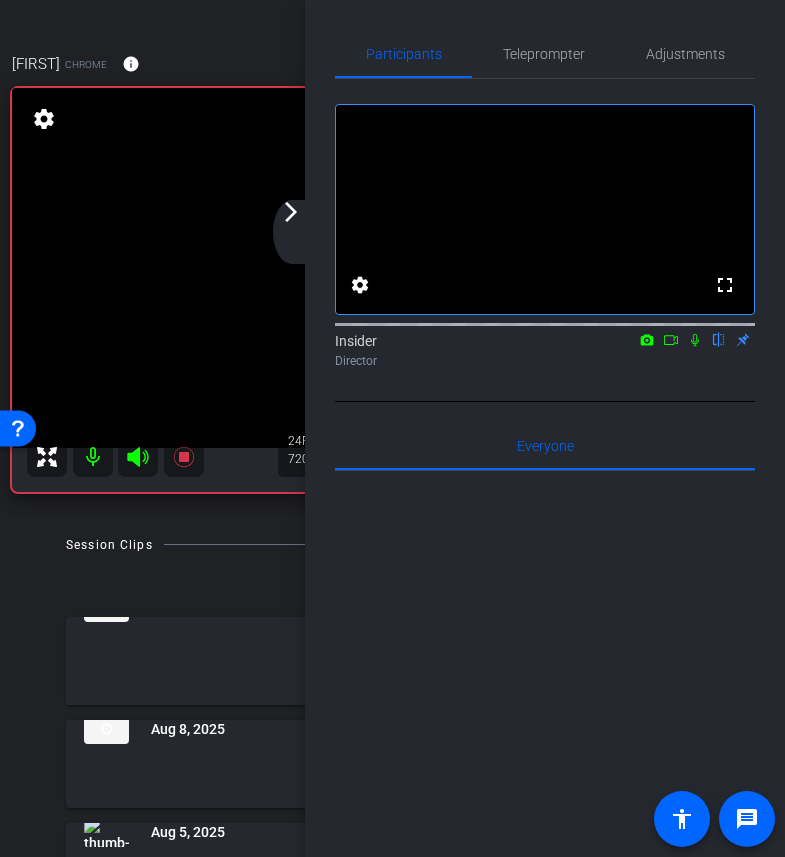 click on "arrow_back_ios_new arrow_forward_ios" 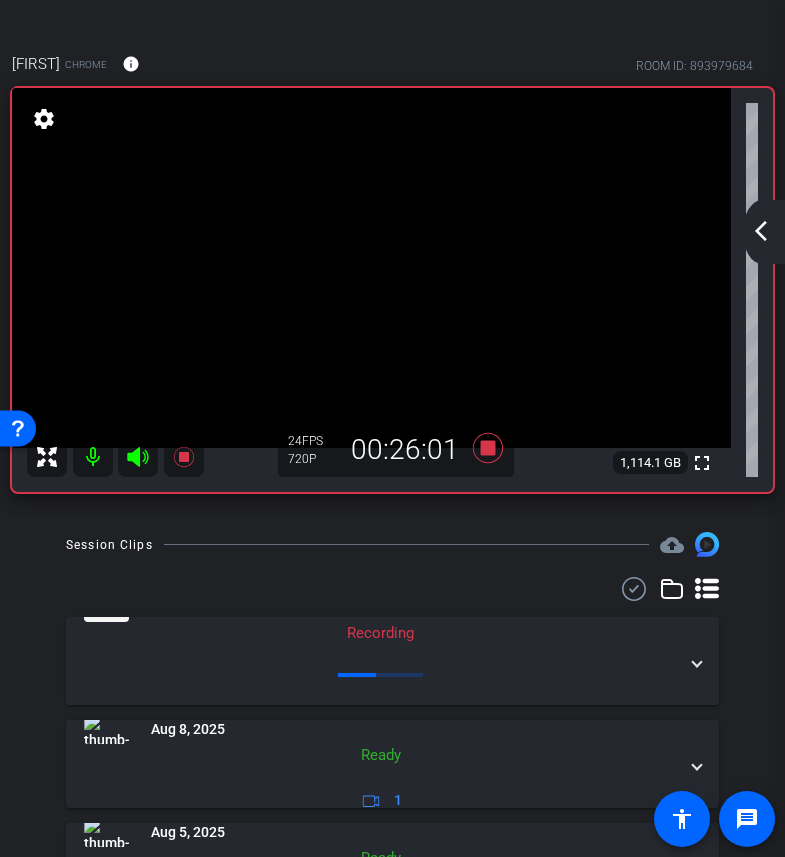 click on "24 FPS  720P   00:26:01" 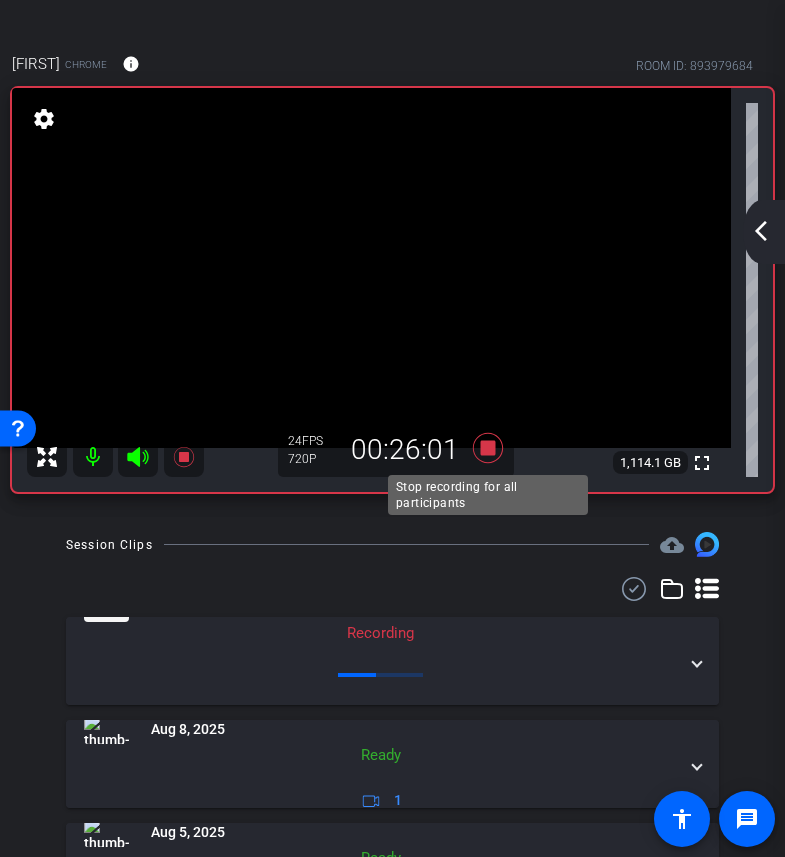 click 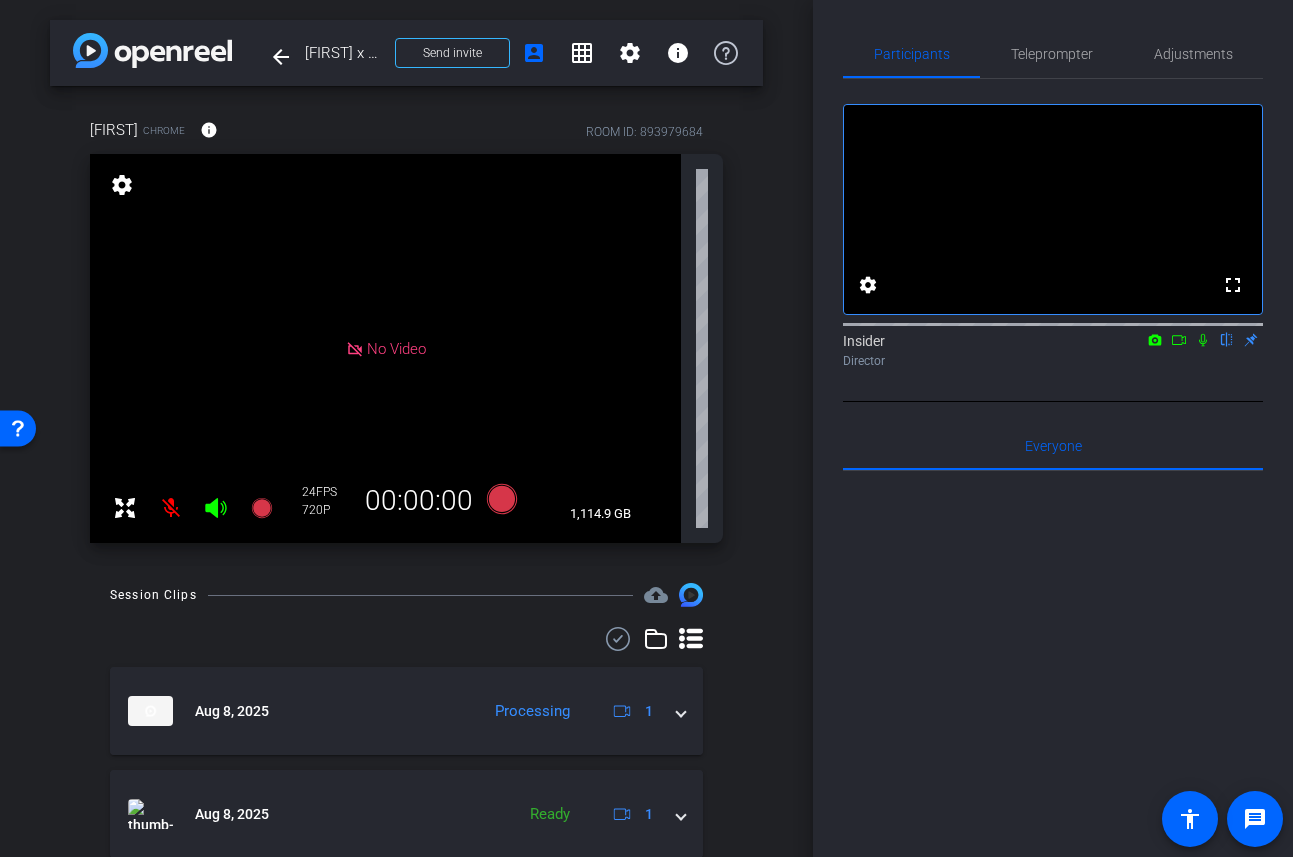 click 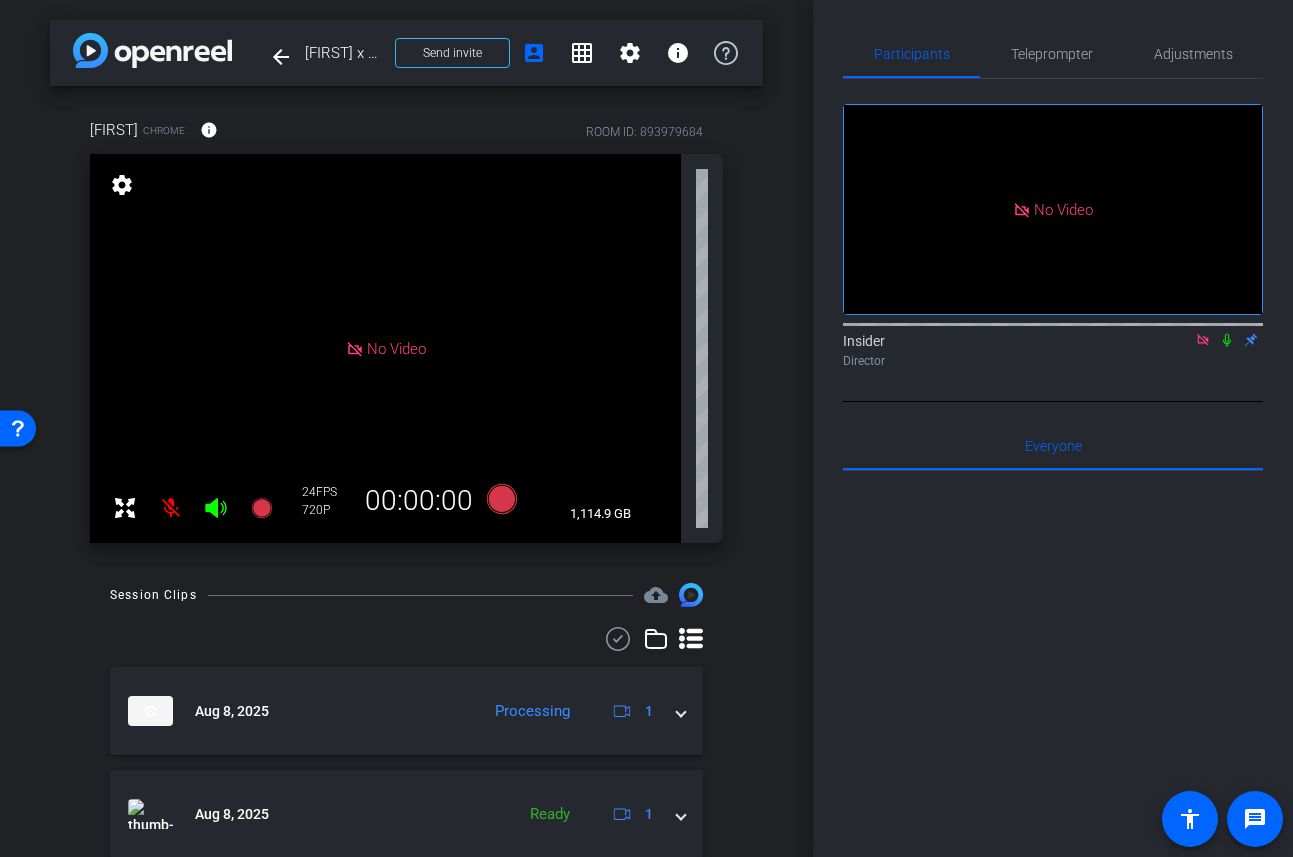 click 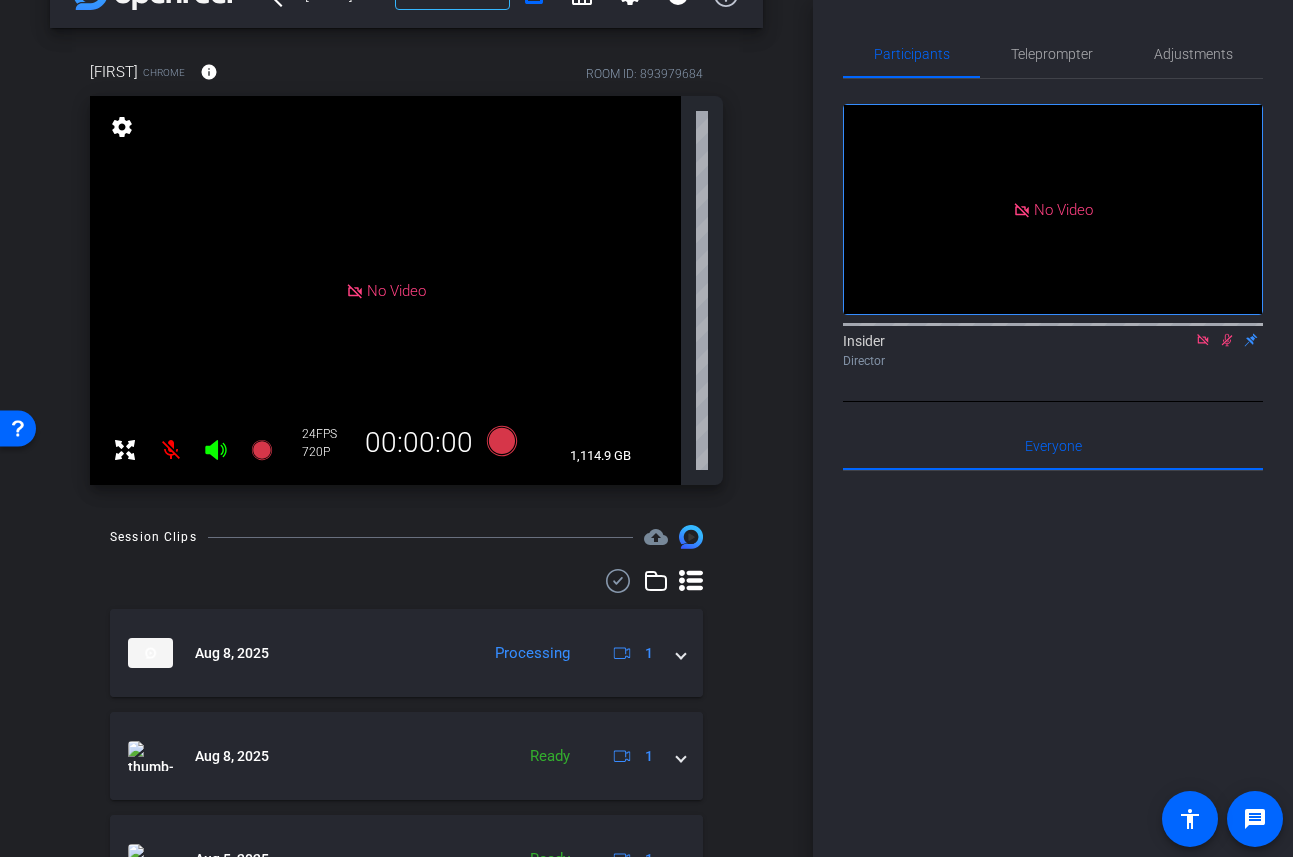 scroll, scrollTop: 66, scrollLeft: 0, axis: vertical 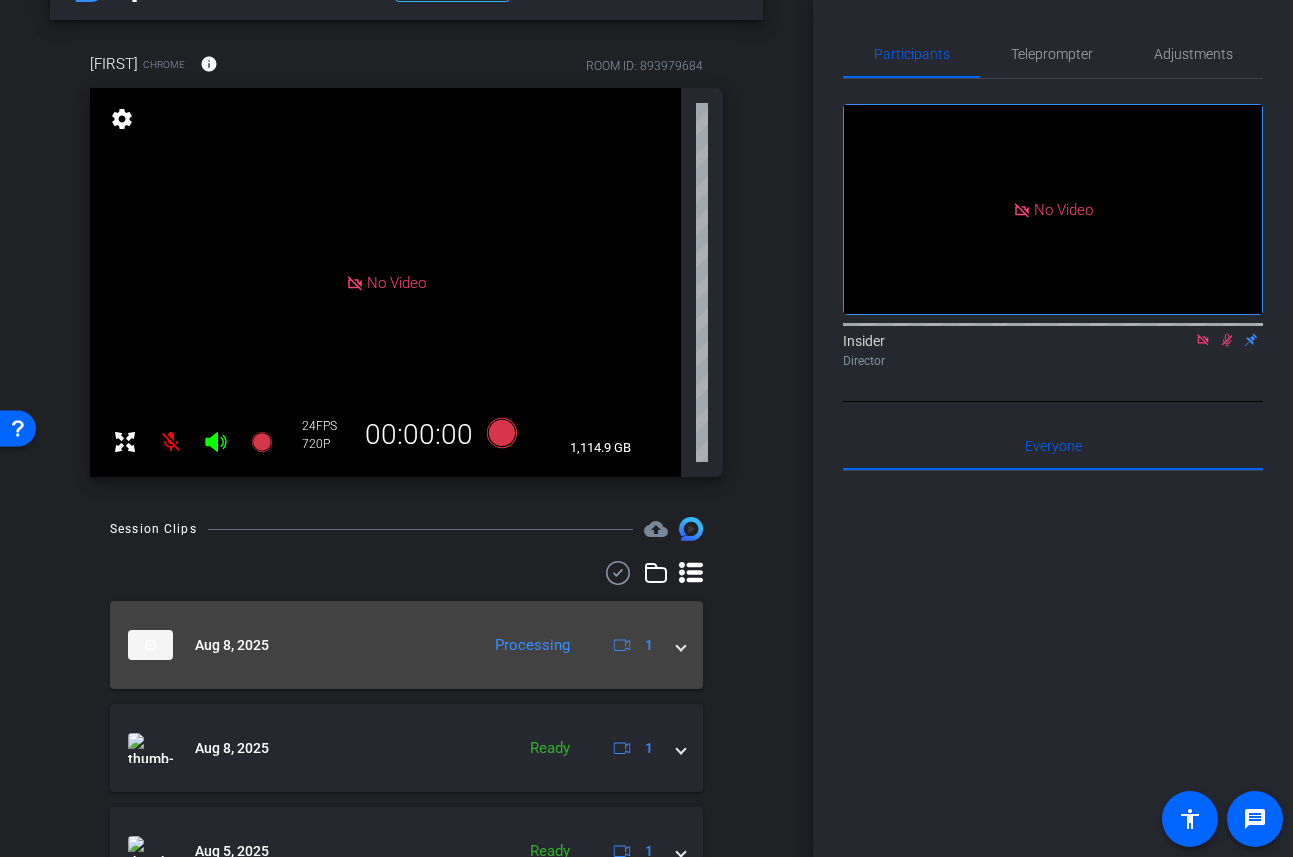 click on "Processing" 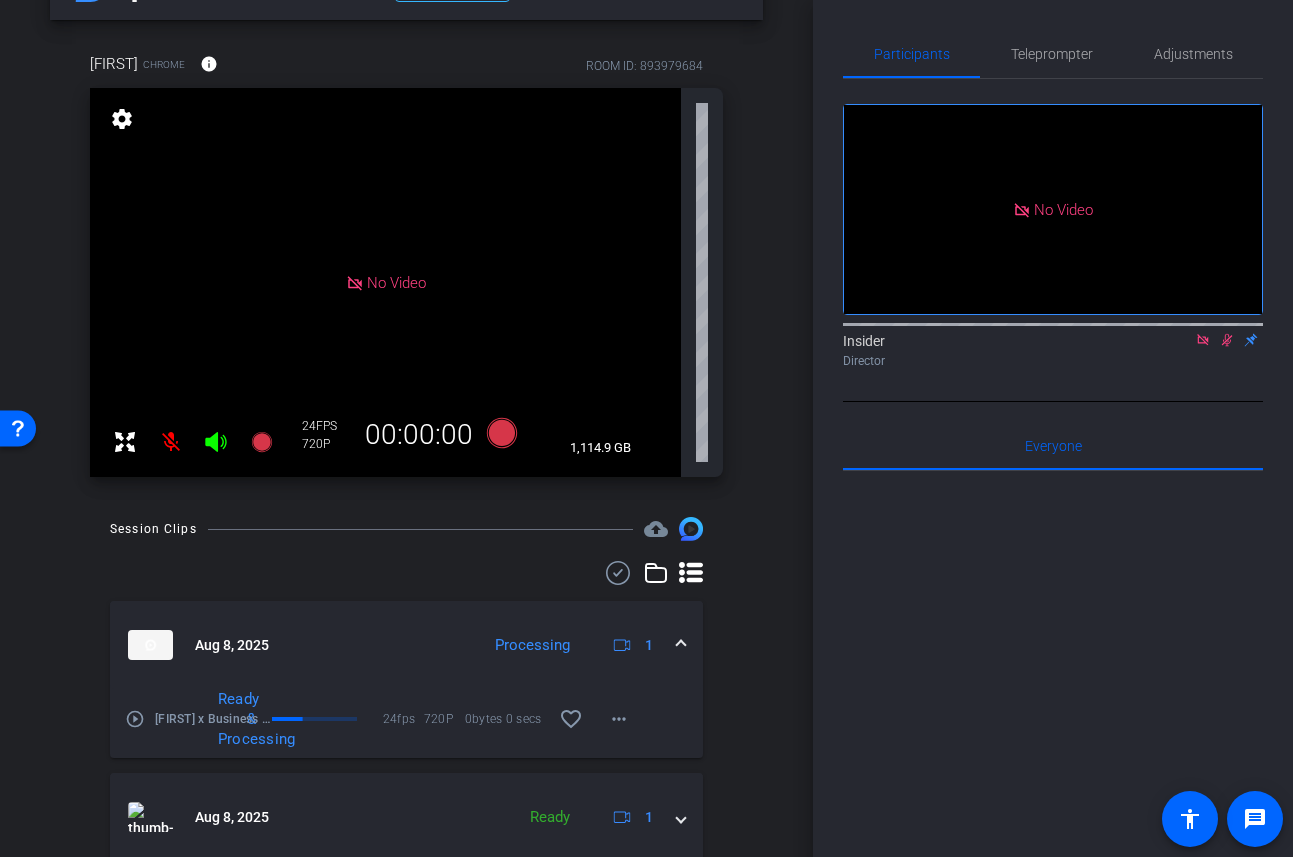 click on "Processing" 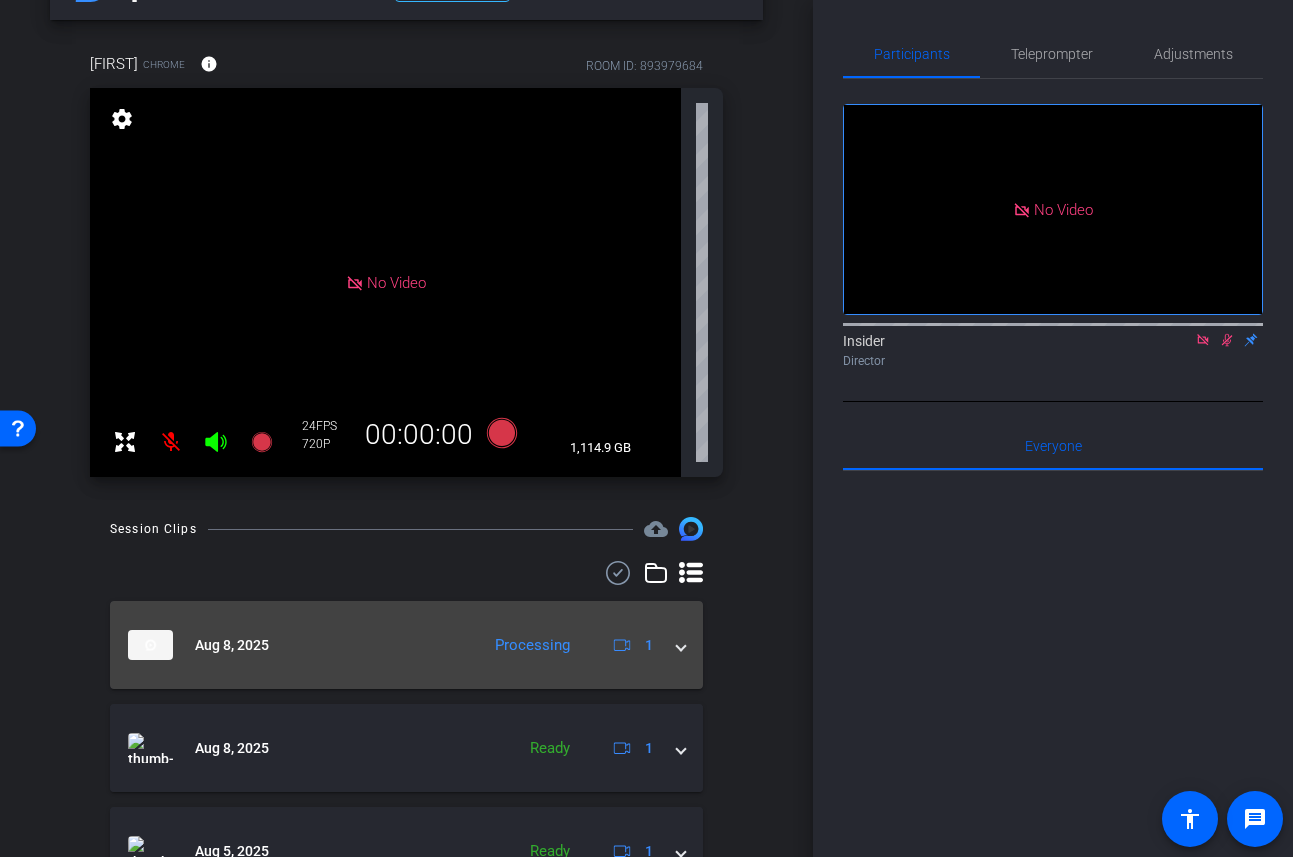 click on "Aug 8, 2025   Processing
1" at bounding box center [406, 645] 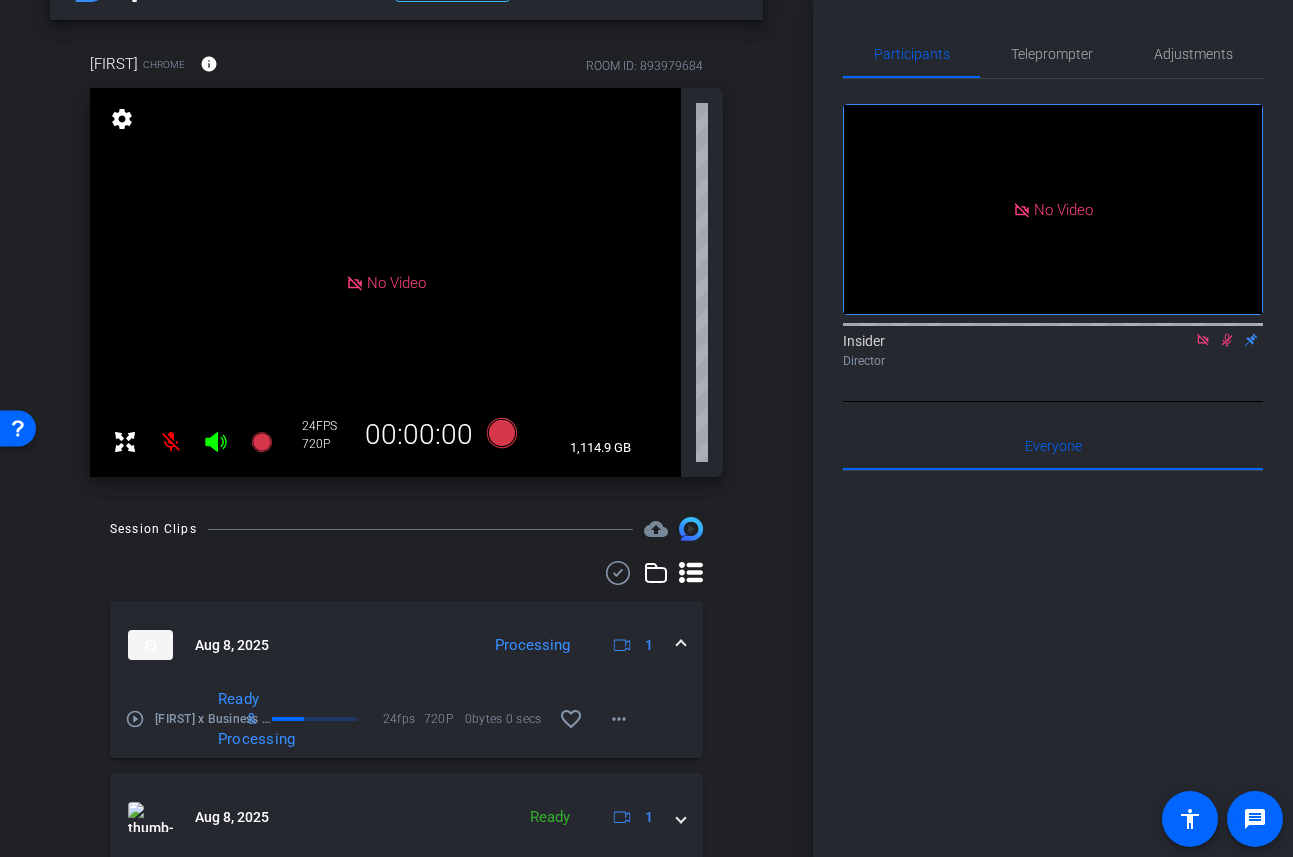 click on "Aug 8, 2025   Processing
1" at bounding box center (406, 645) 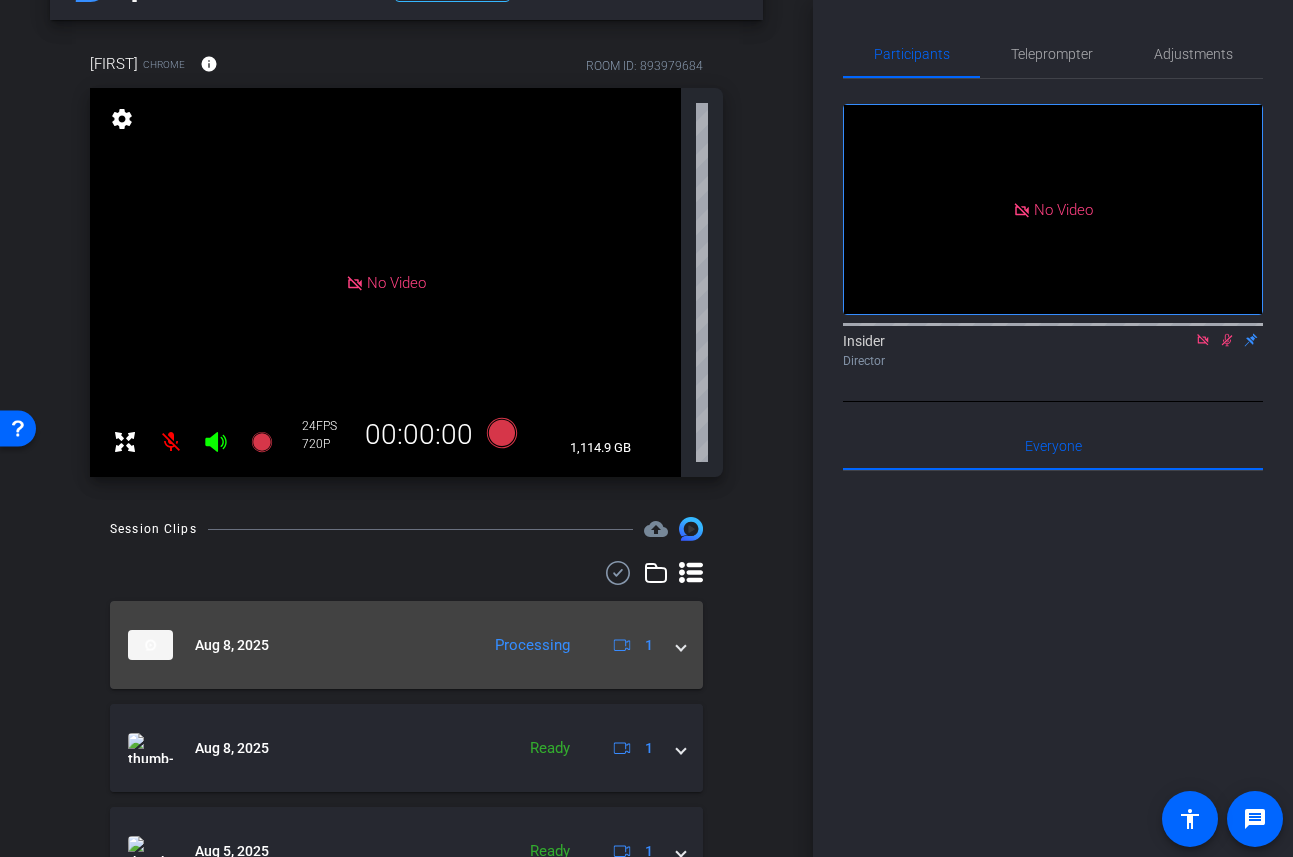 click on "Aug 8, 2025" at bounding box center [298, 645] 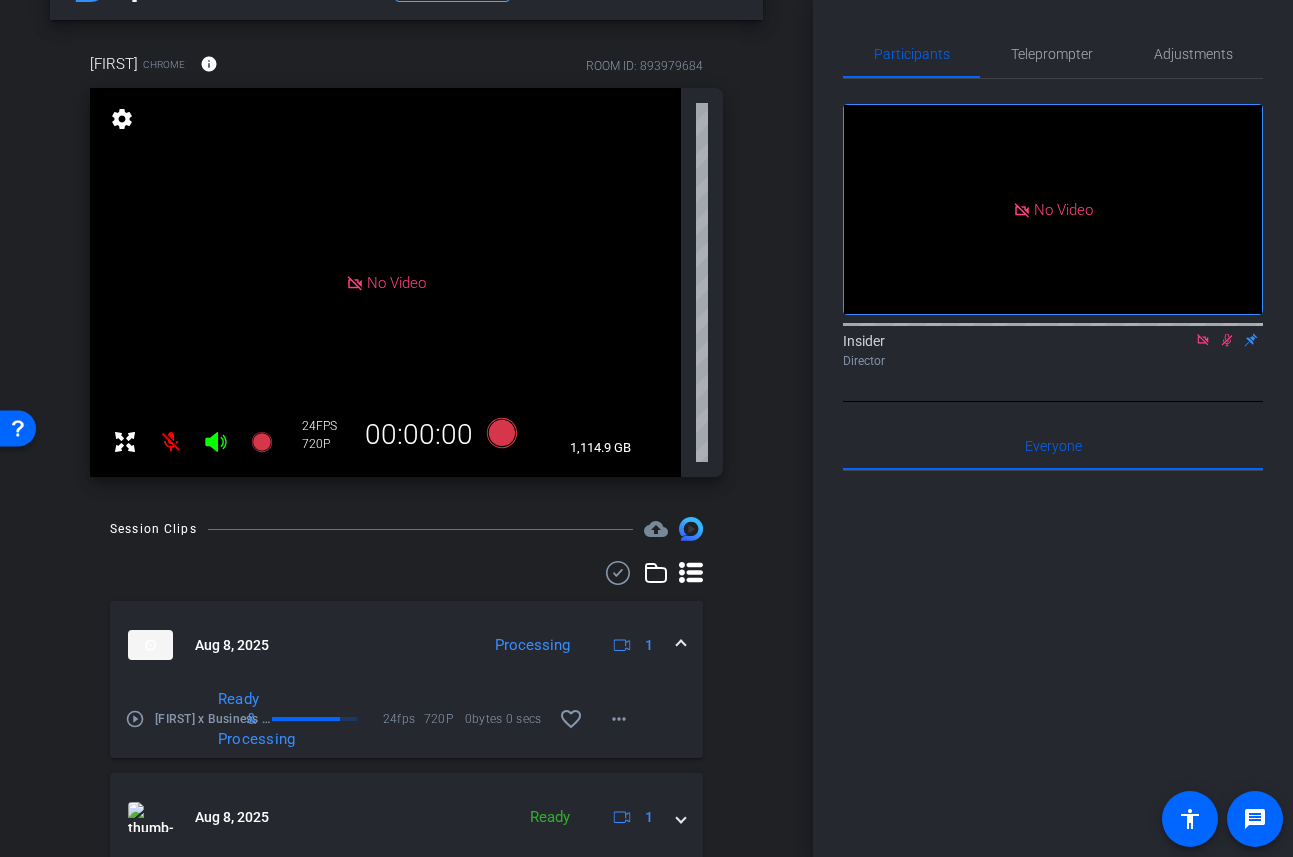 click on "Aug 8, 2025" at bounding box center [298, 645] 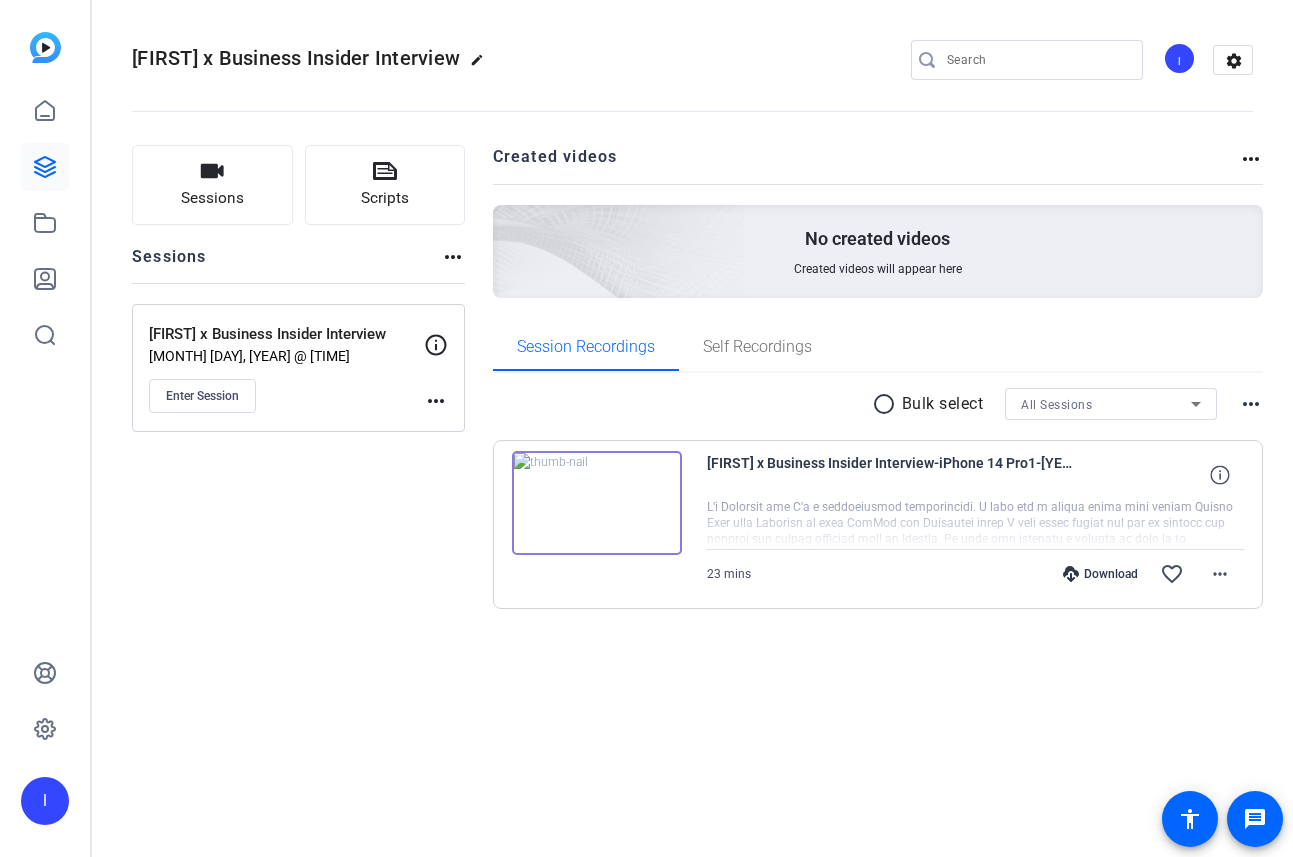 scroll, scrollTop: 0, scrollLeft: 0, axis: both 